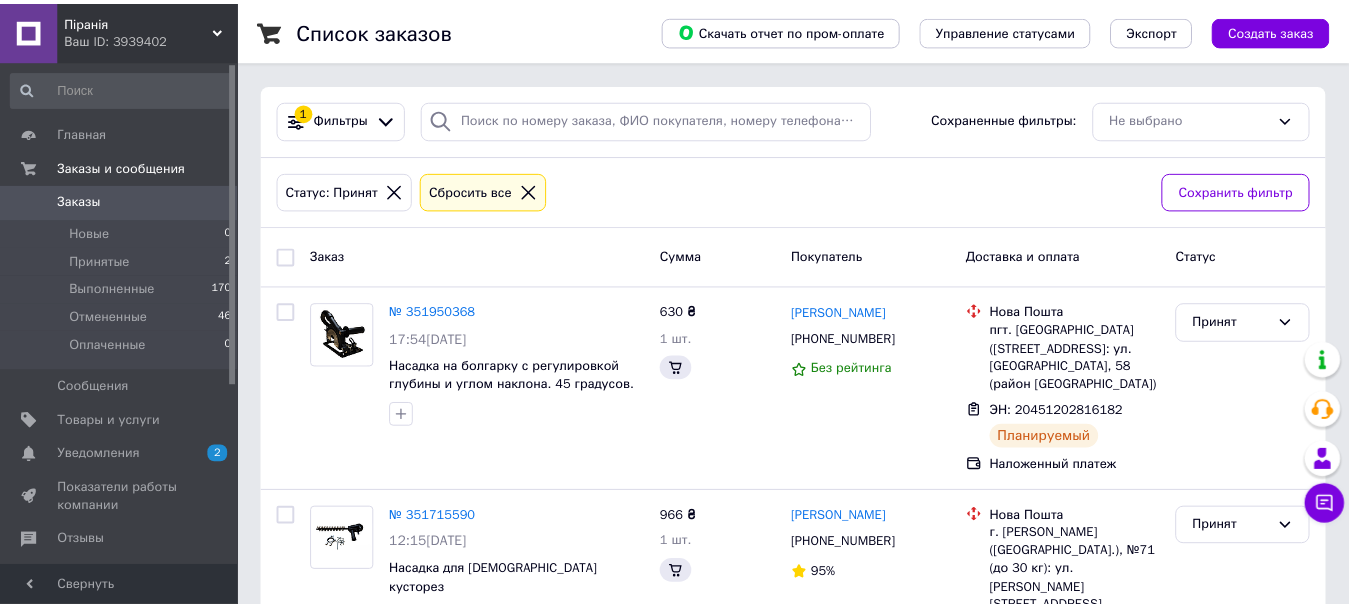 scroll, scrollTop: 46, scrollLeft: 0, axis: vertical 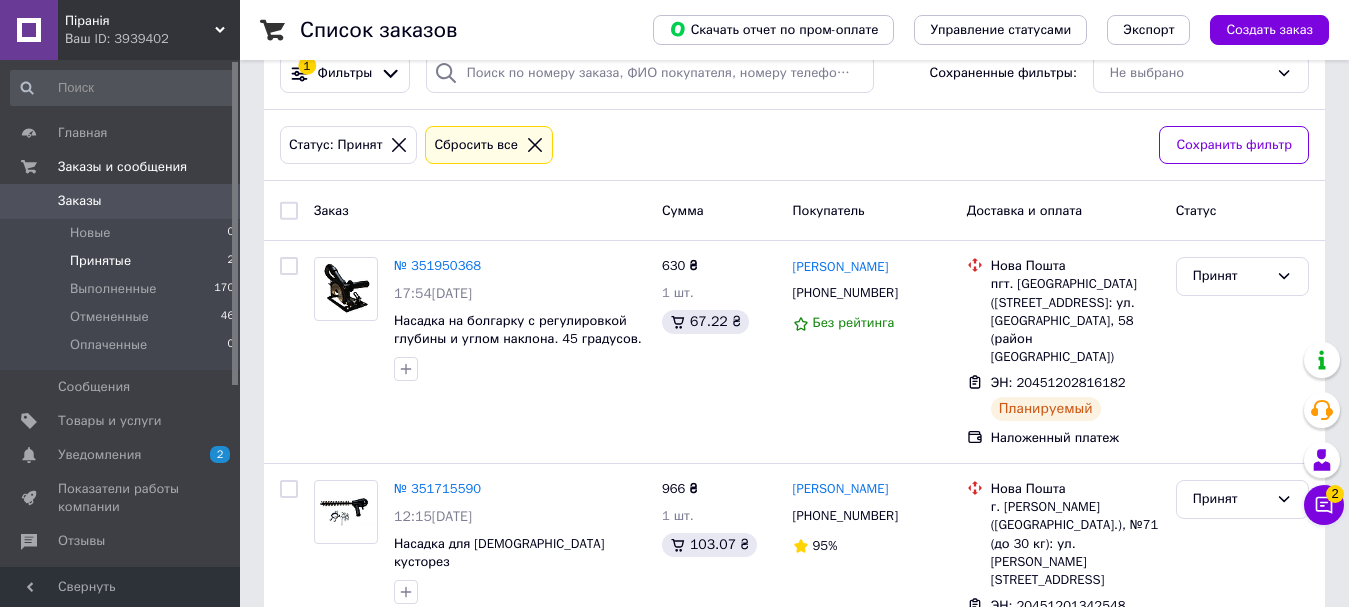 click on "Принятые" at bounding box center [100, 261] 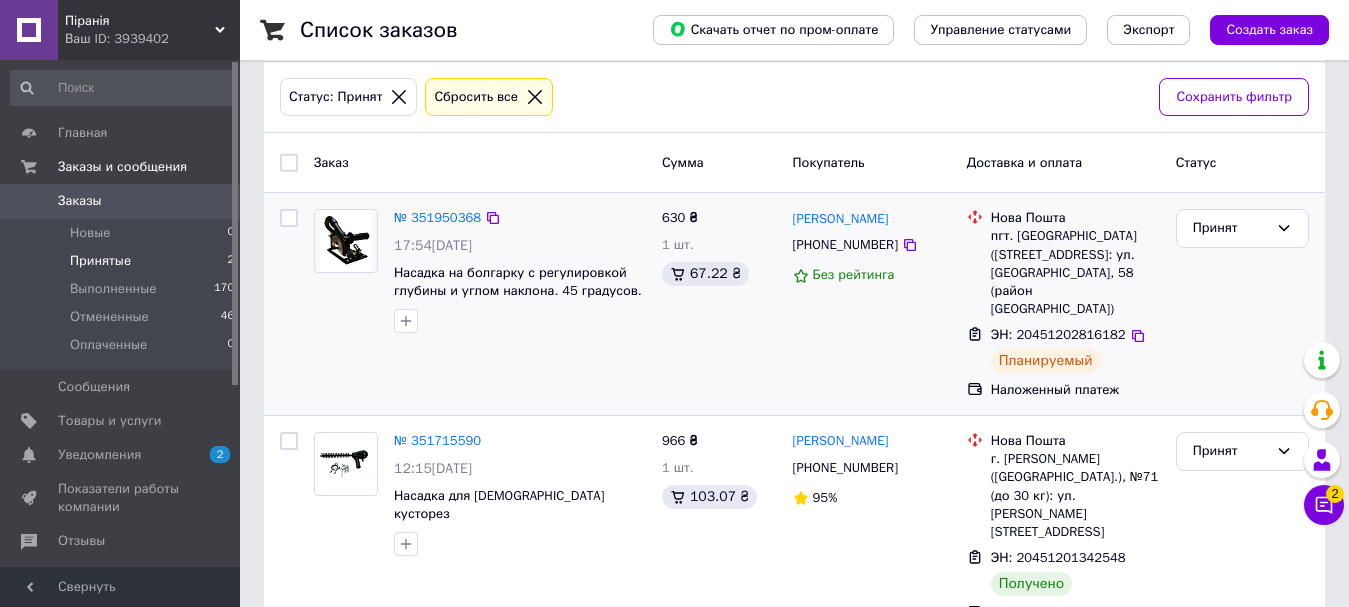 scroll, scrollTop: 0, scrollLeft: 0, axis: both 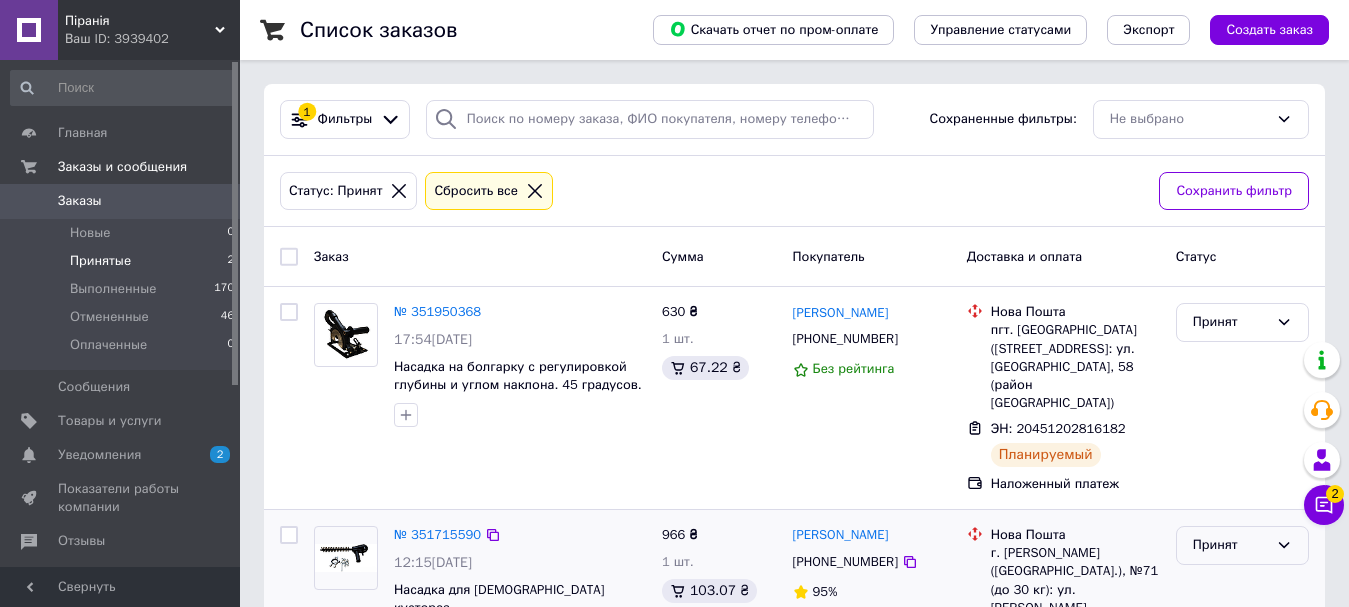 click on "Принят" at bounding box center (1230, 545) 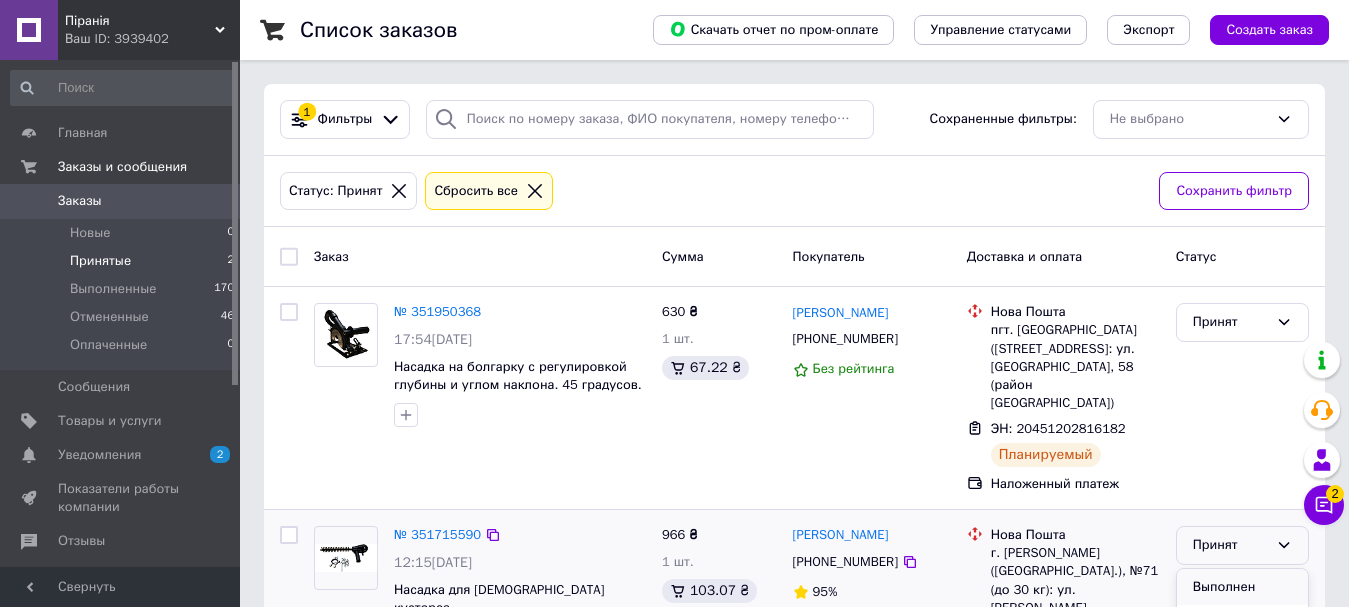click on "Выполнен" at bounding box center [1242, 587] 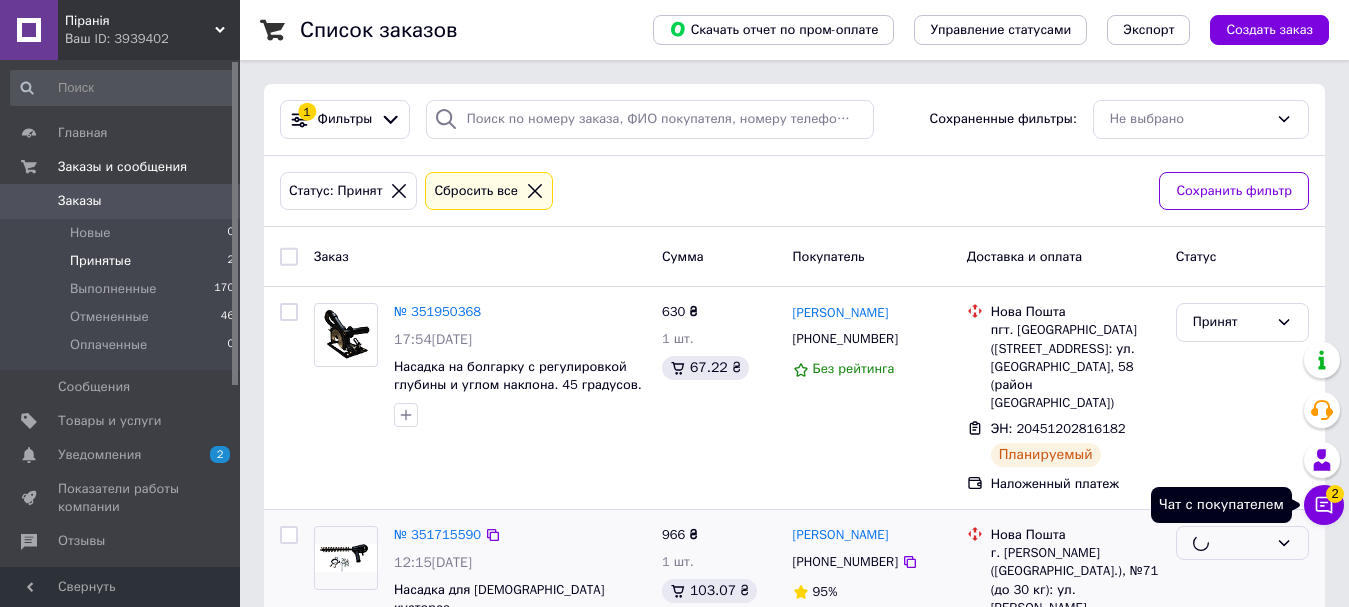 click 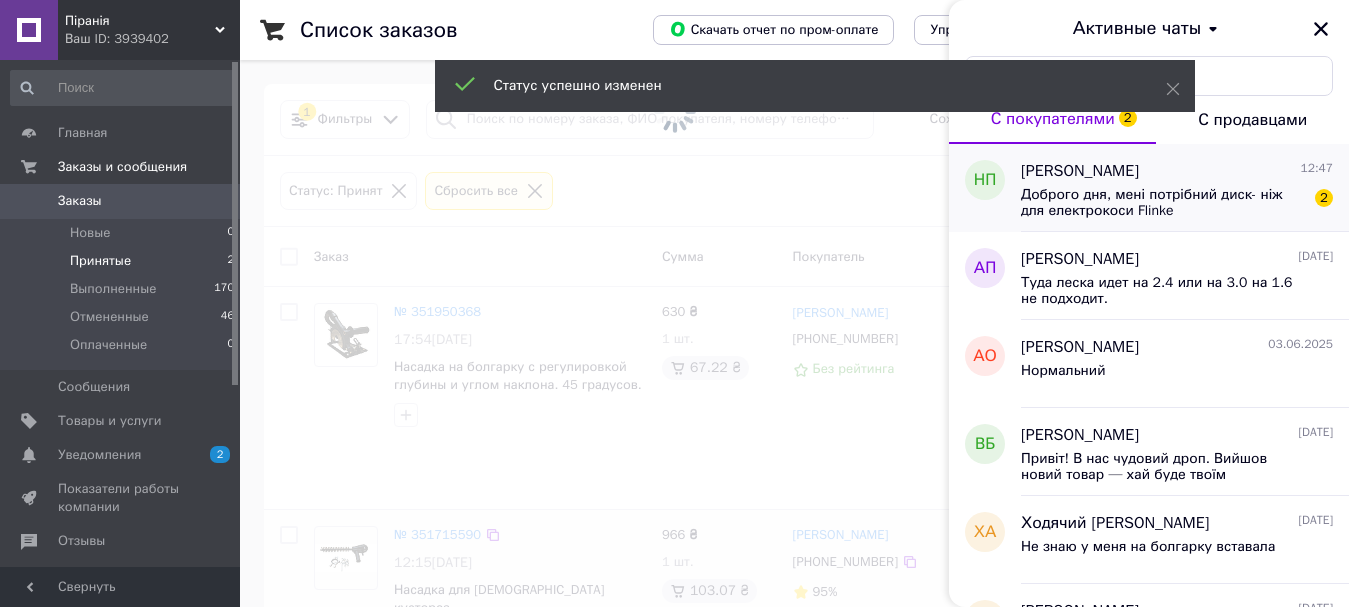 click on "Доброго дня, мені потрібний диск- ніж для електрокоси Flinke" at bounding box center (1163, 203) 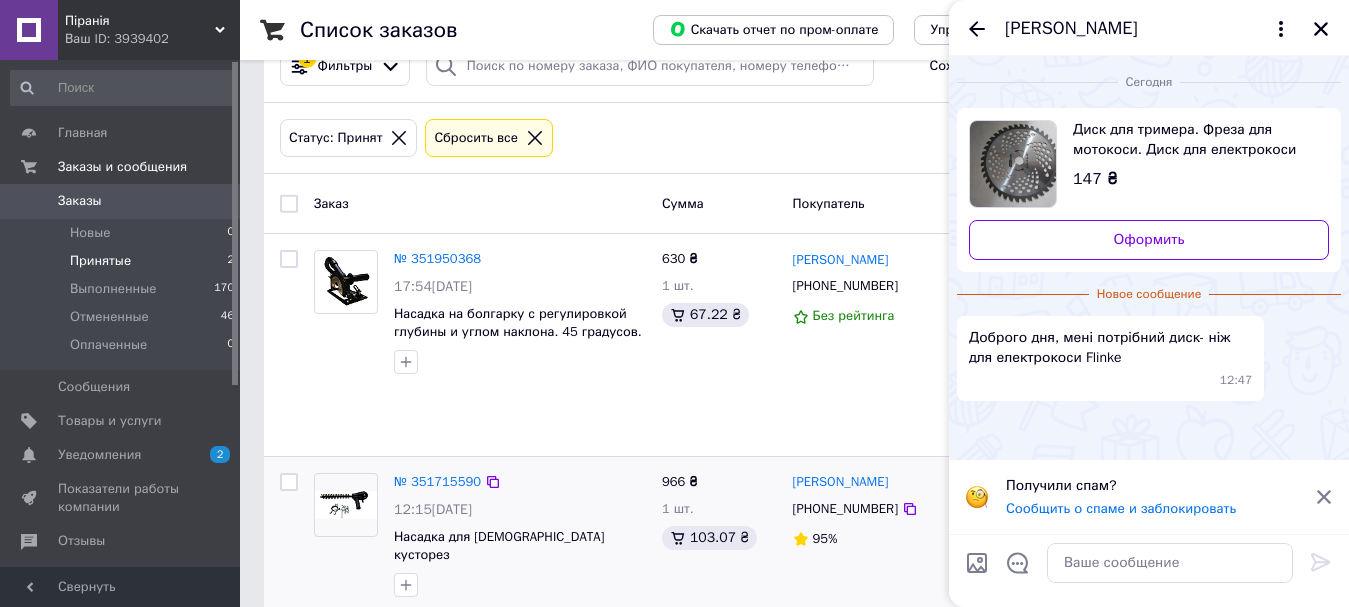 scroll, scrollTop: 94, scrollLeft: 0, axis: vertical 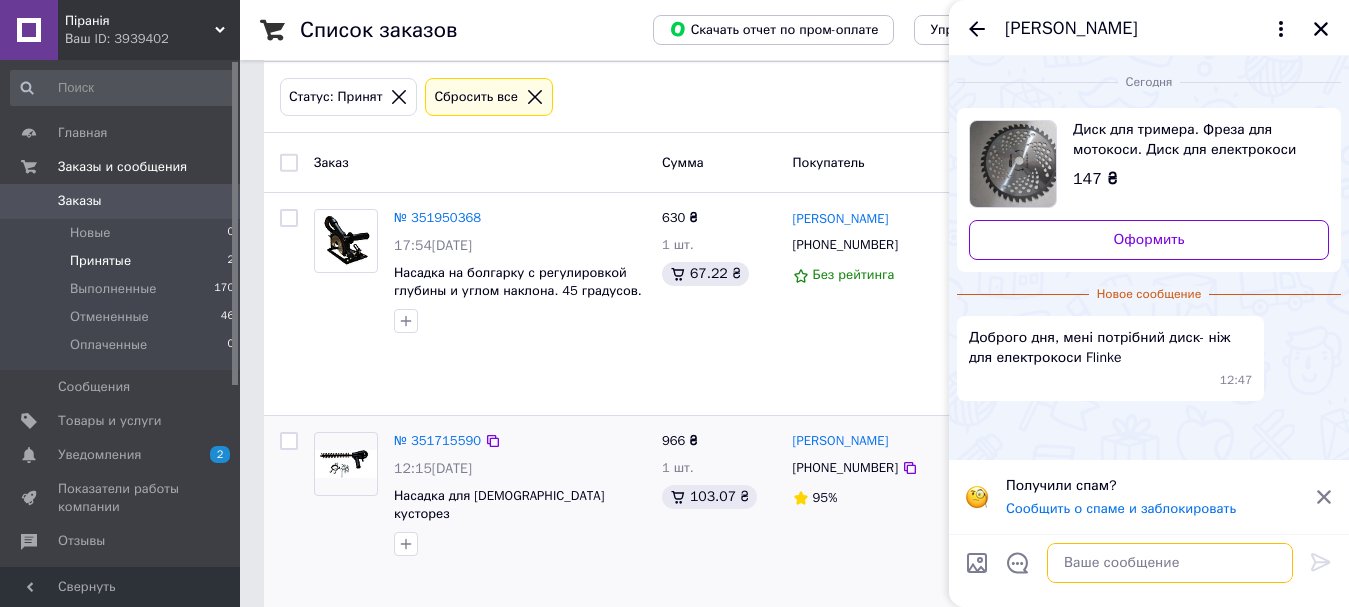 click at bounding box center (1170, 563) 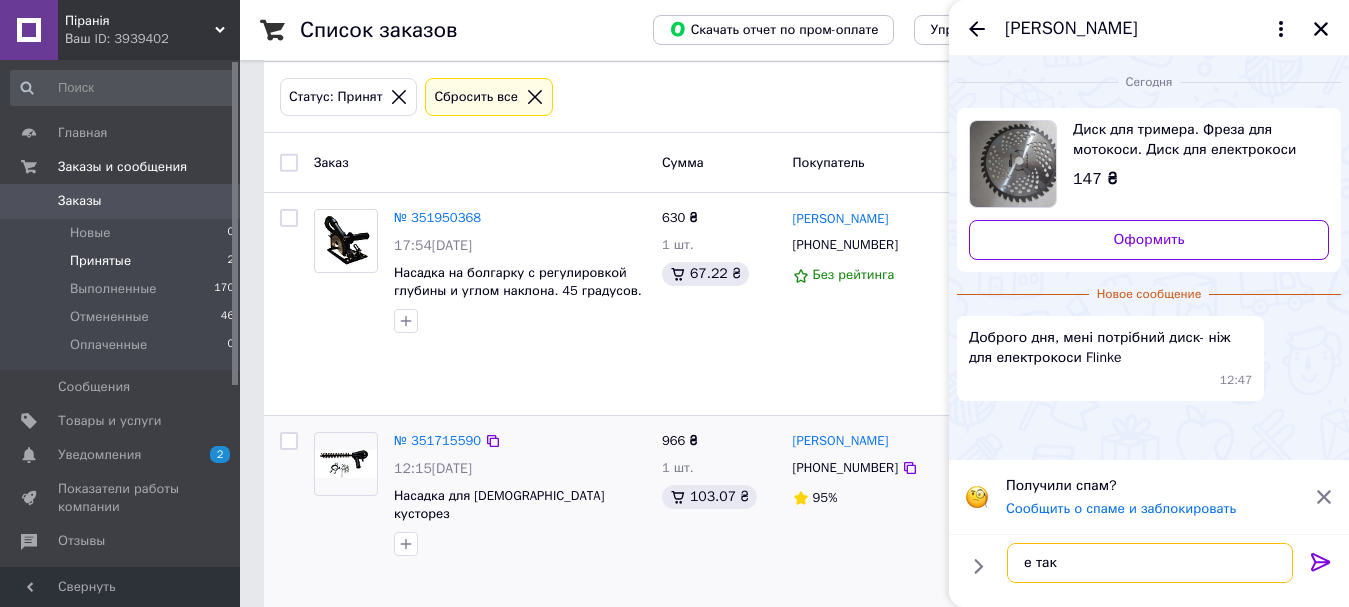 type on "е таке" 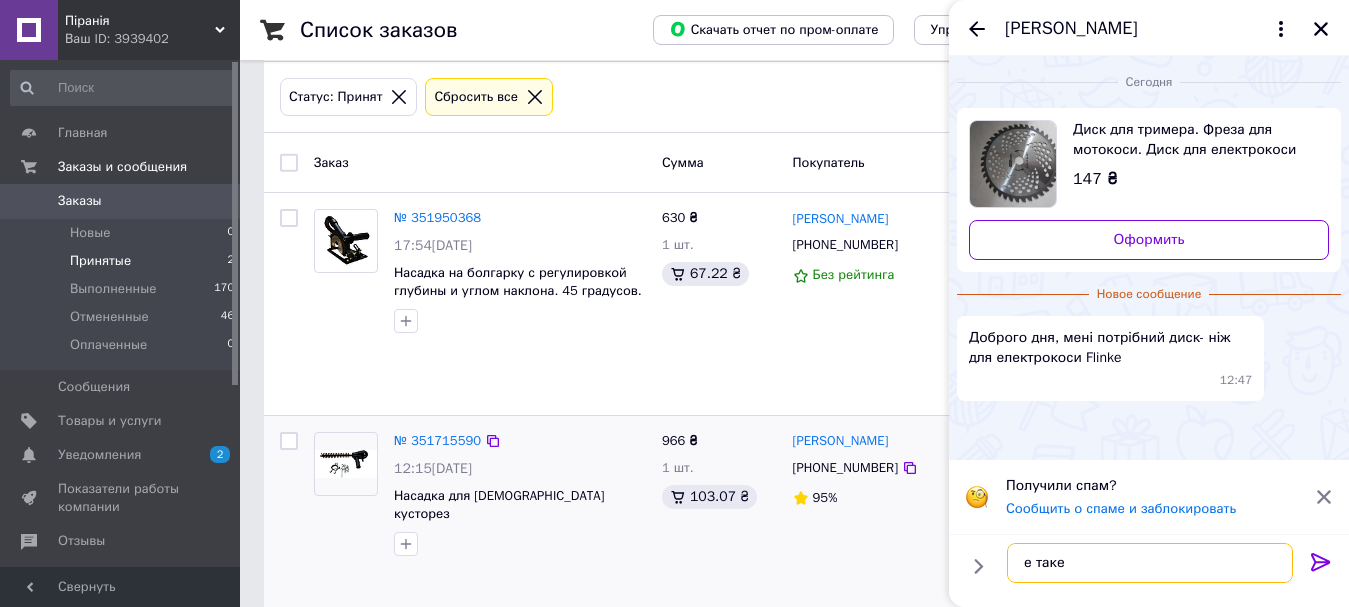 type 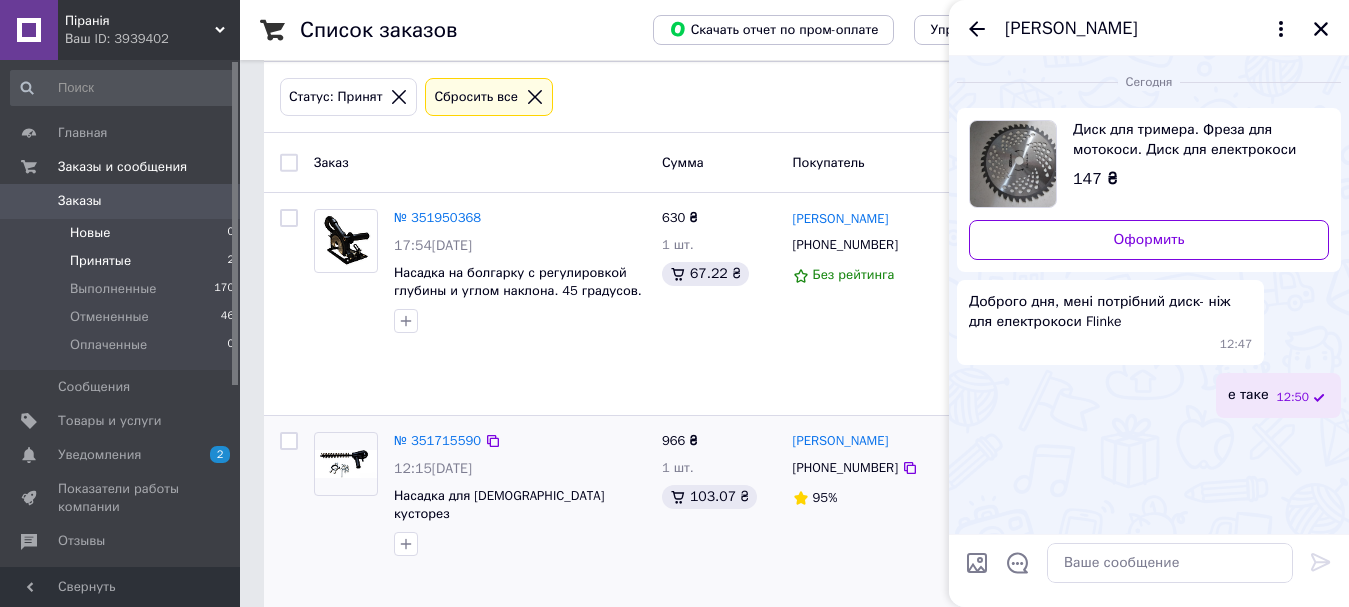 click on "Новые" at bounding box center (90, 233) 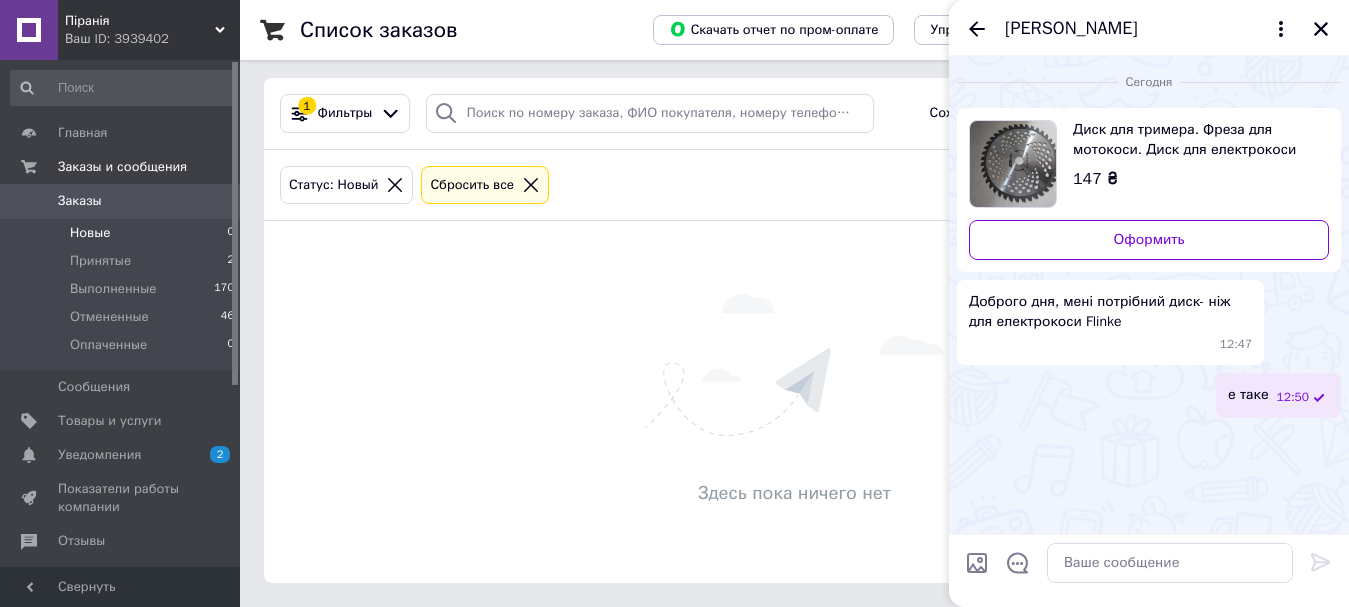 scroll, scrollTop: 0, scrollLeft: 0, axis: both 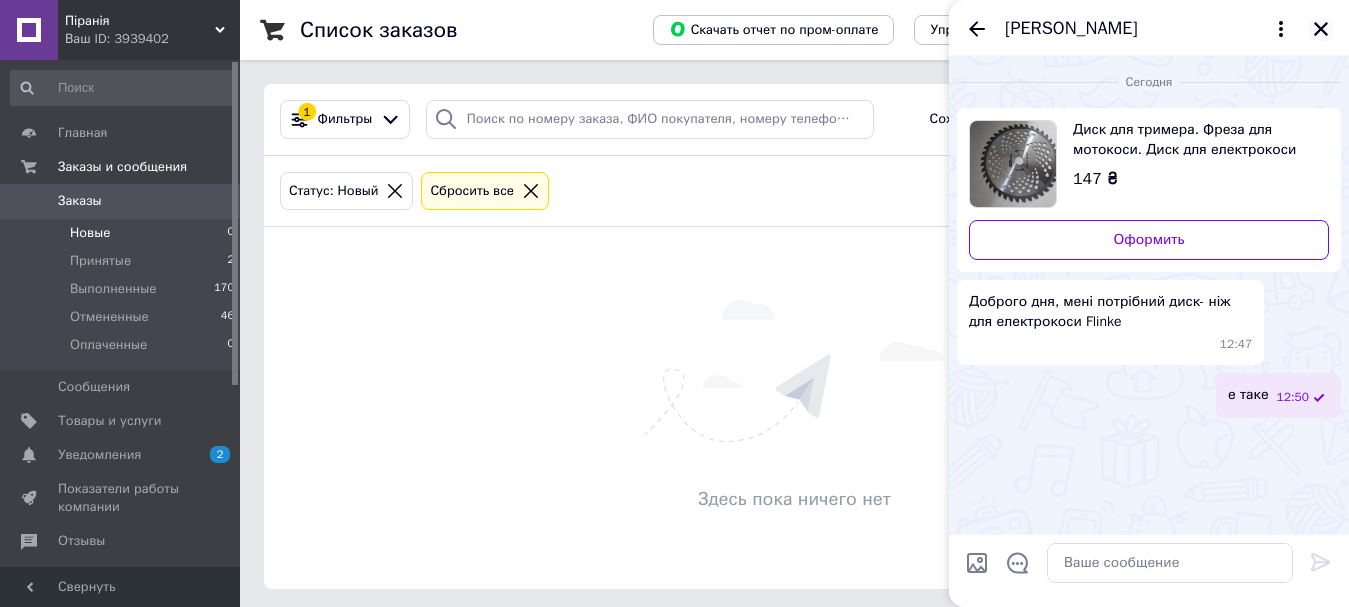 click 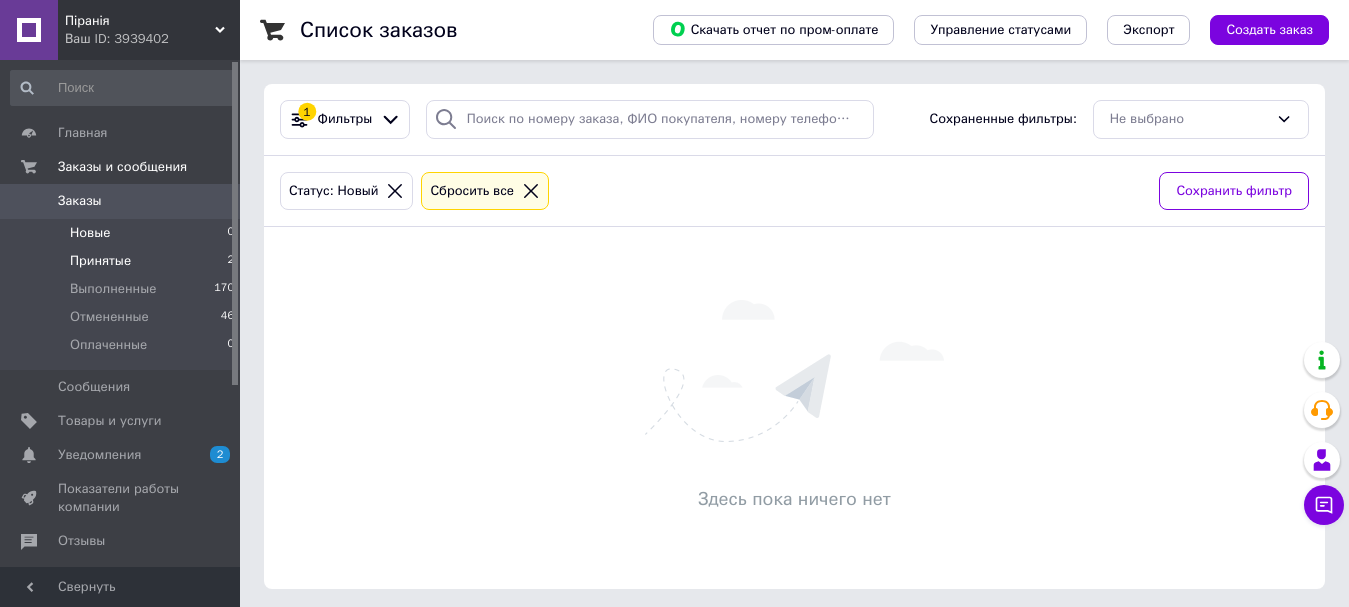 click on "Принятые" at bounding box center (100, 261) 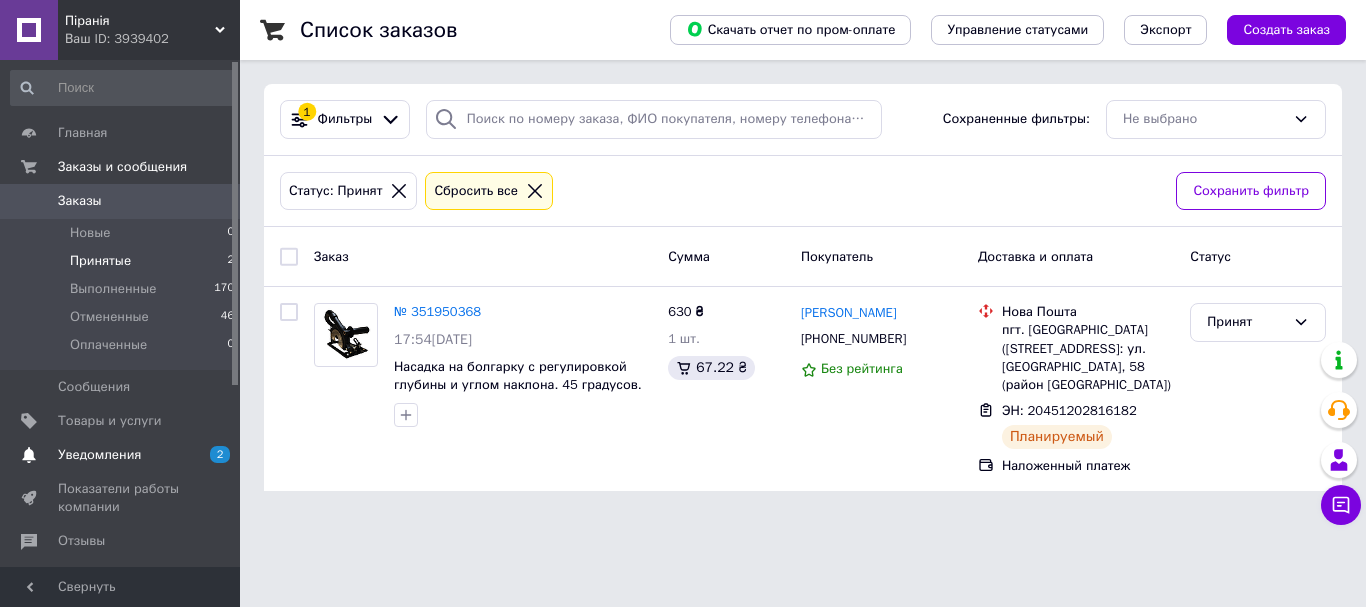 click on "Уведомления" at bounding box center (99, 455) 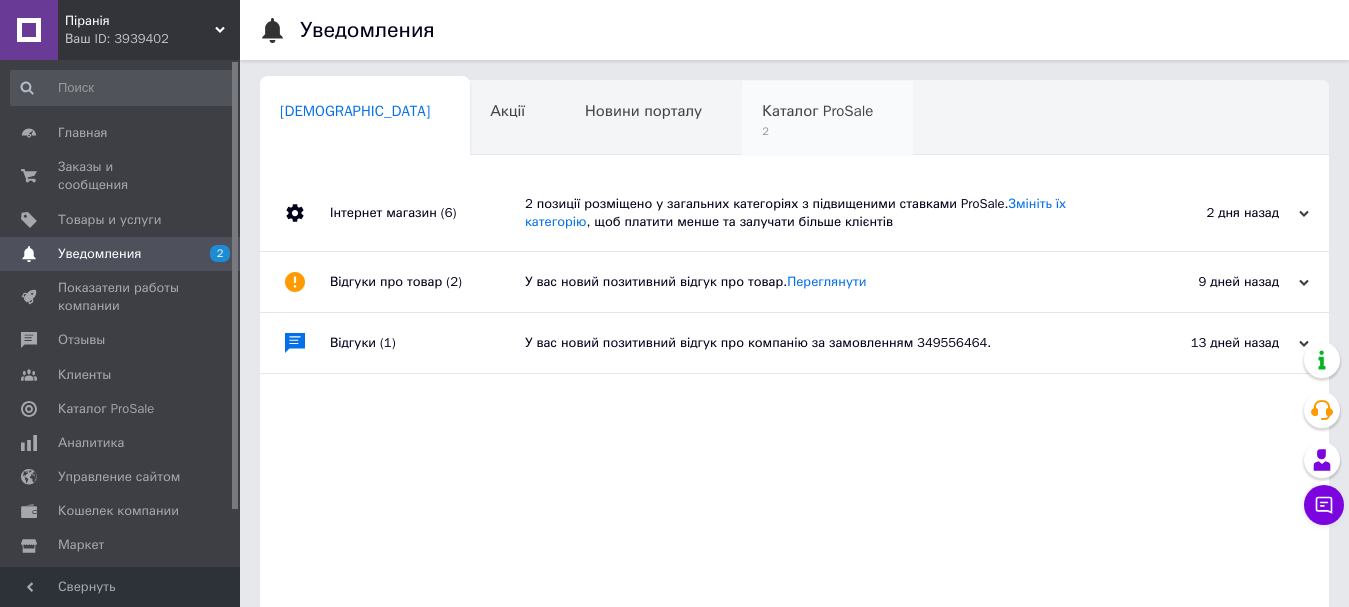 click on "2" at bounding box center (817, 131) 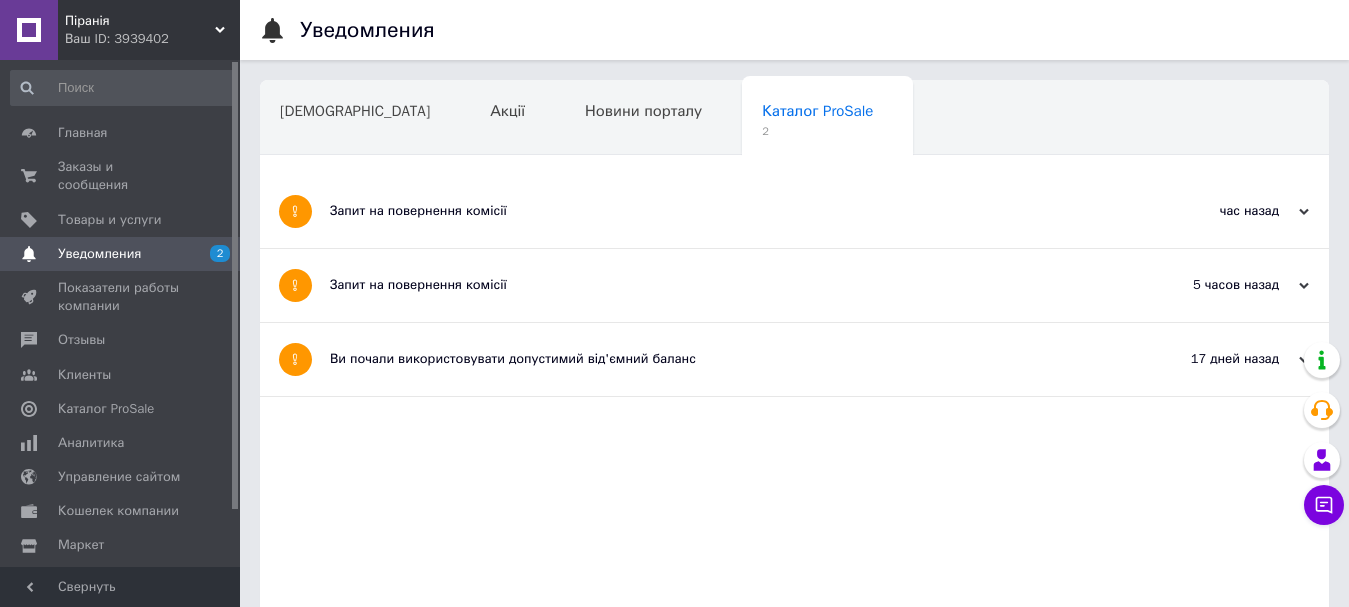 click on "Запит на повернення комісії" at bounding box center [719, 211] 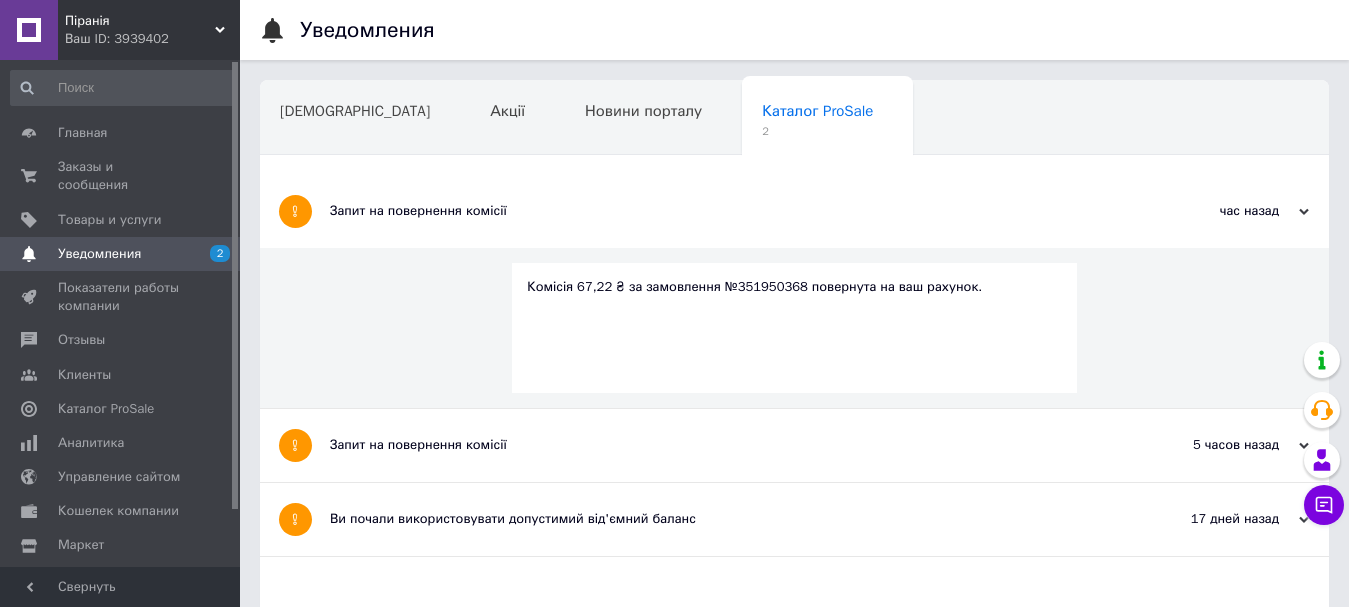 click on "Запит на повернення комісії" at bounding box center (719, 445) 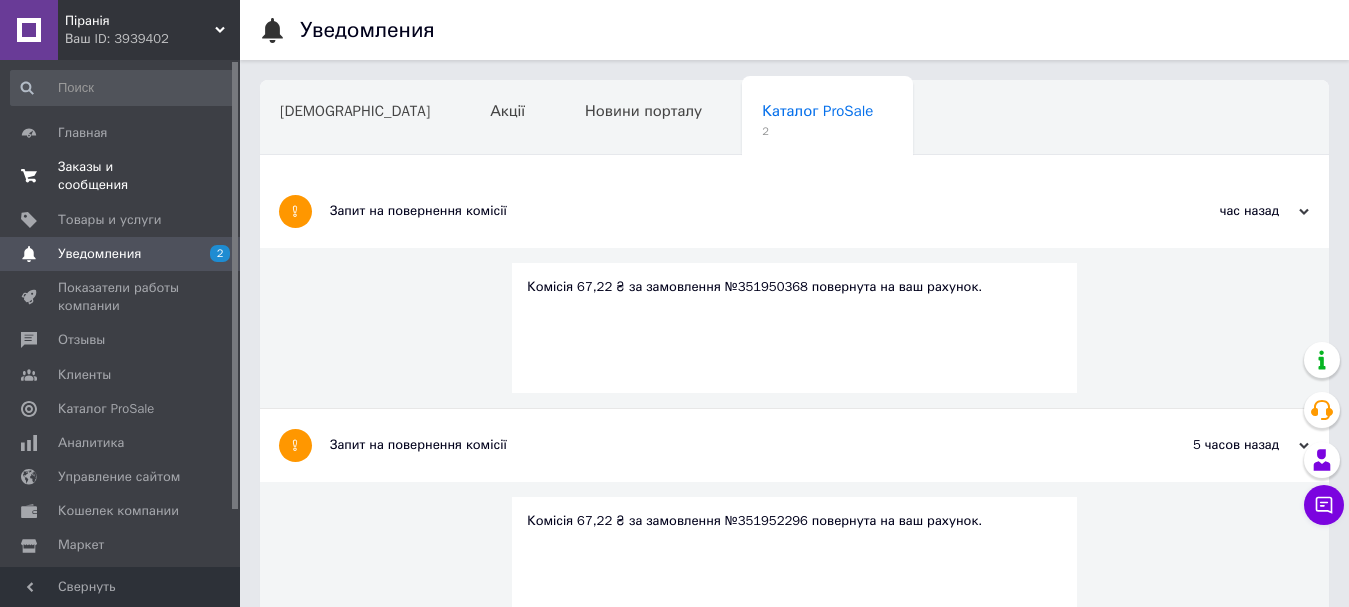 click on "Заказы и сообщения" at bounding box center (121, 176) 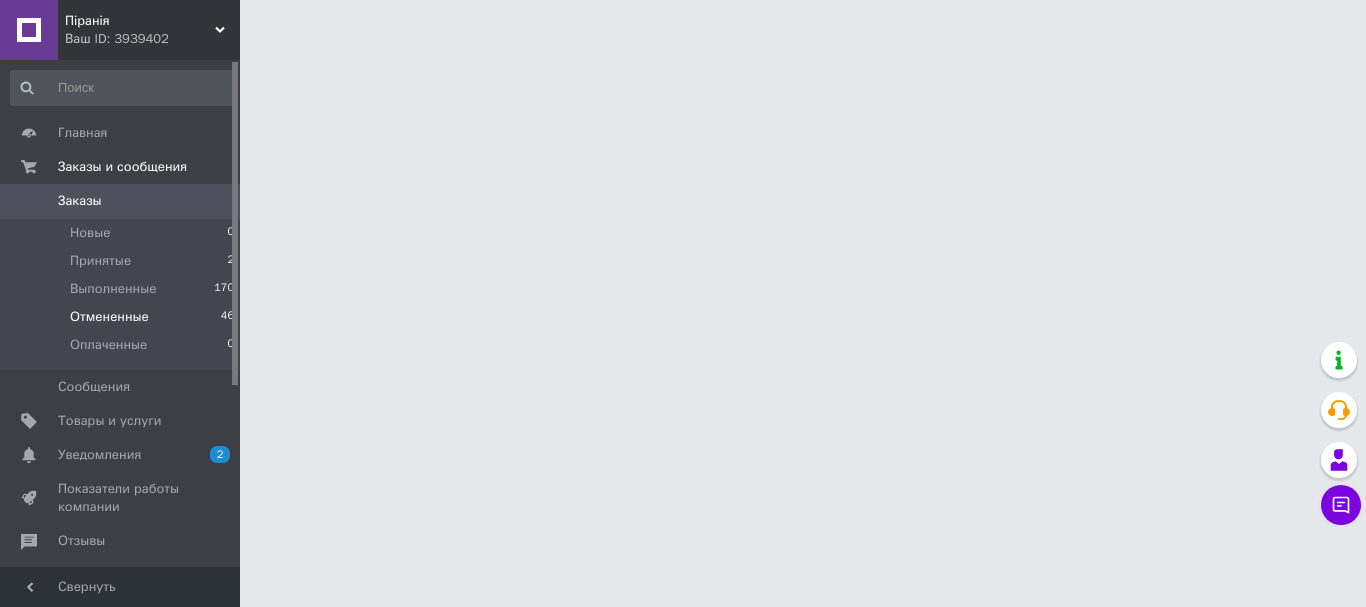 click on "Отмененные" at bounding box center [109, 317] 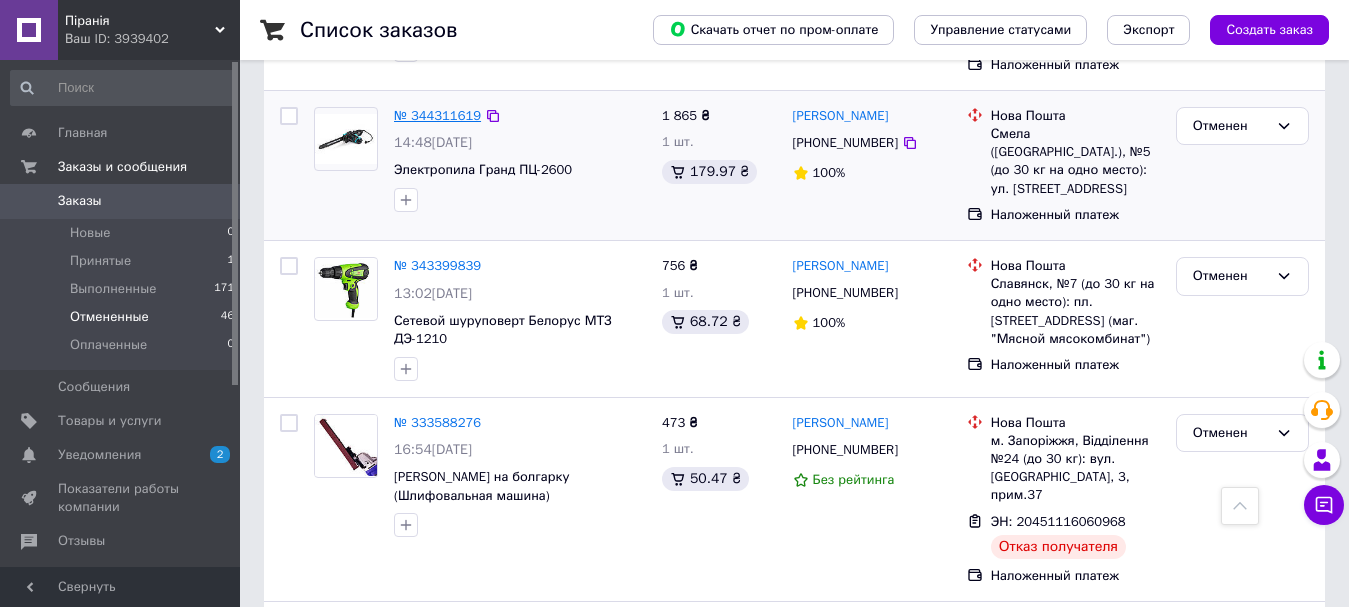scroll, scrollTop: 1100, scrollLeft: 0, axis: vertical 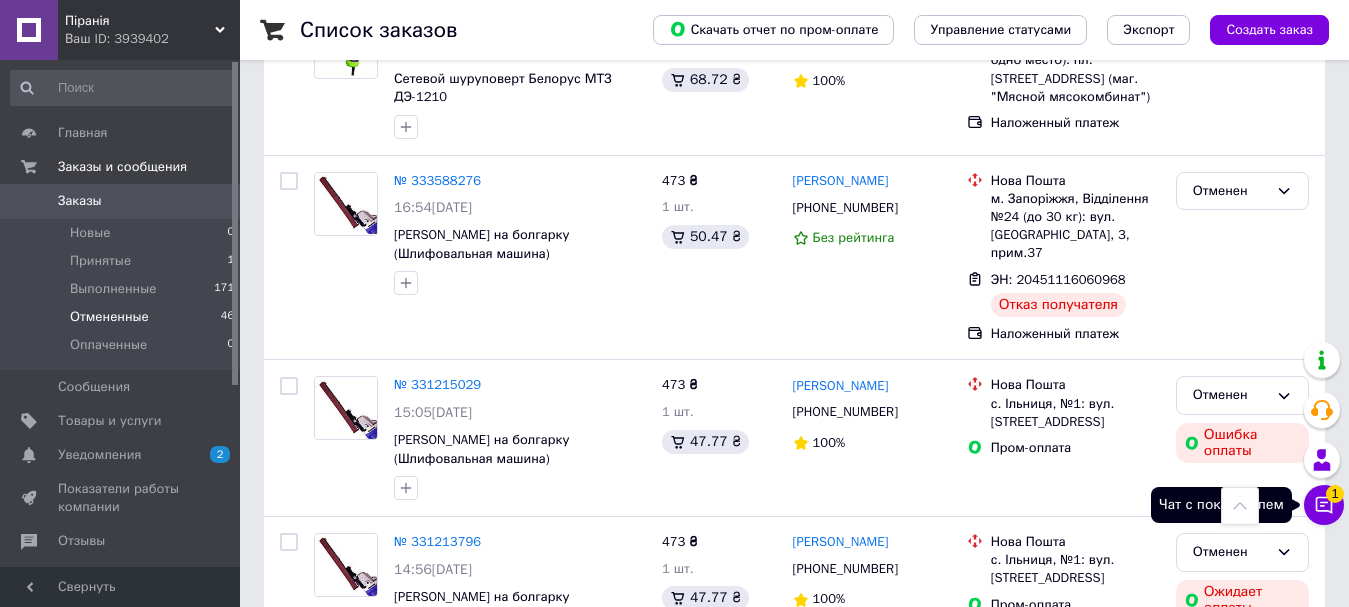 click on "Чат с покупателем 1" at bounding box center [1324, 505] 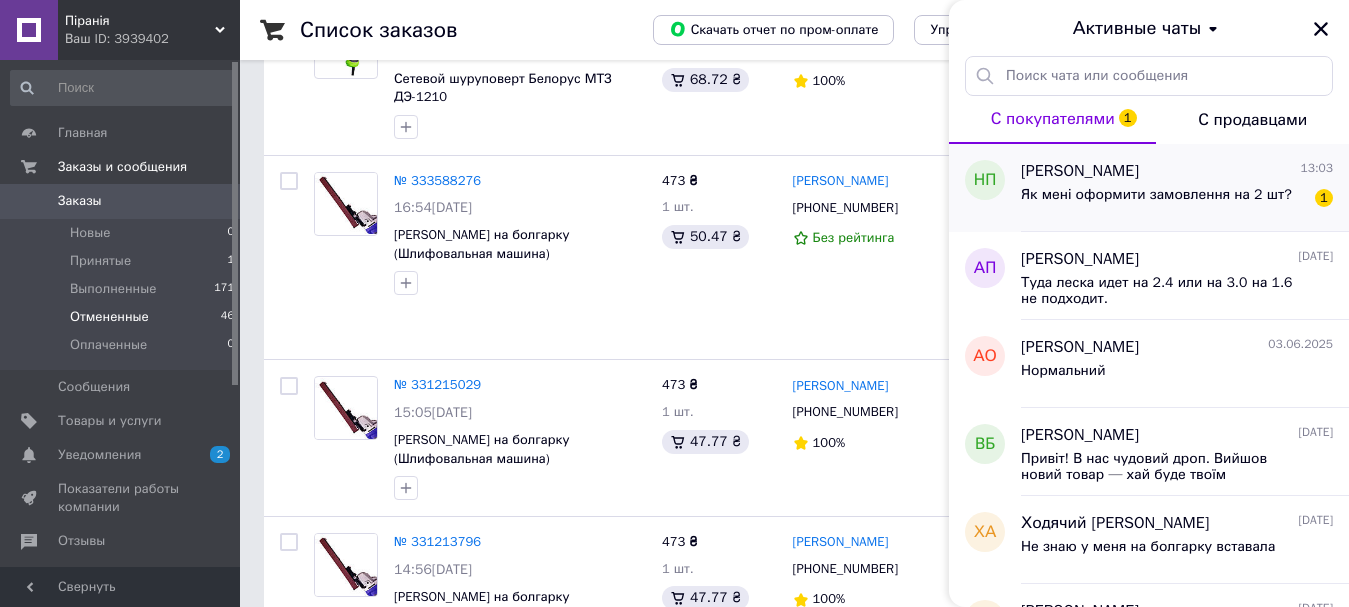 click on "Як мені оформити замовлення на 2 шт?" at bounding box center [1156, 195] 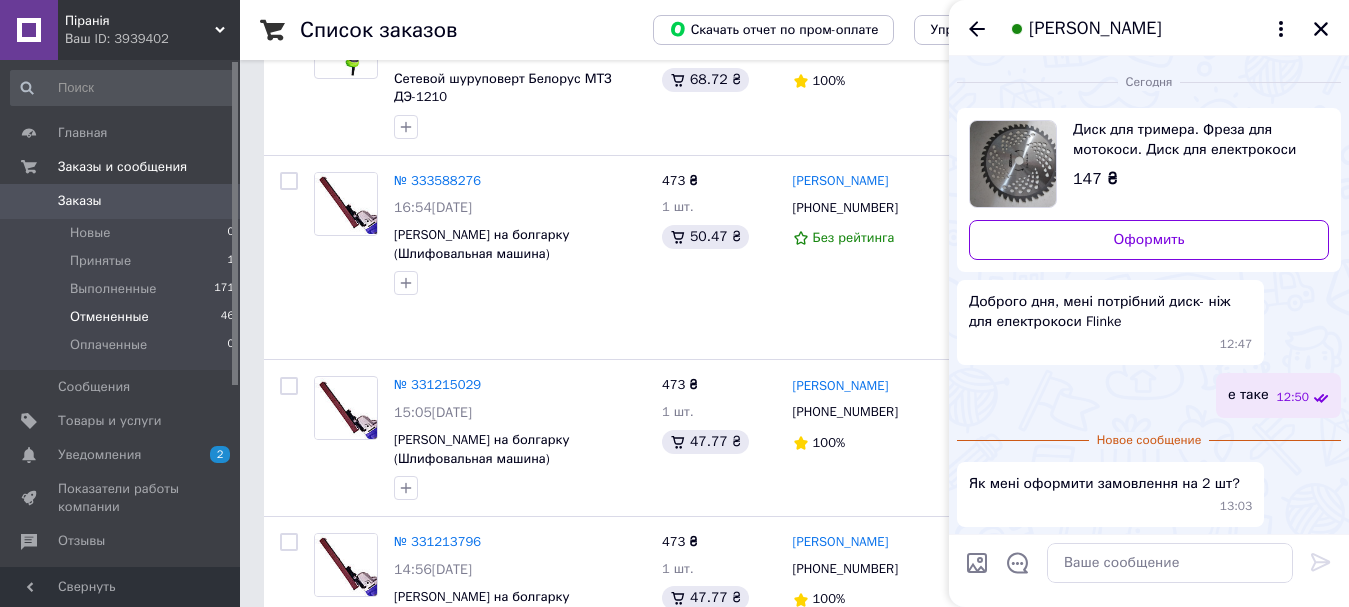 scroll, scrollTop: 1, scrollLeft: 0, axis: vertical 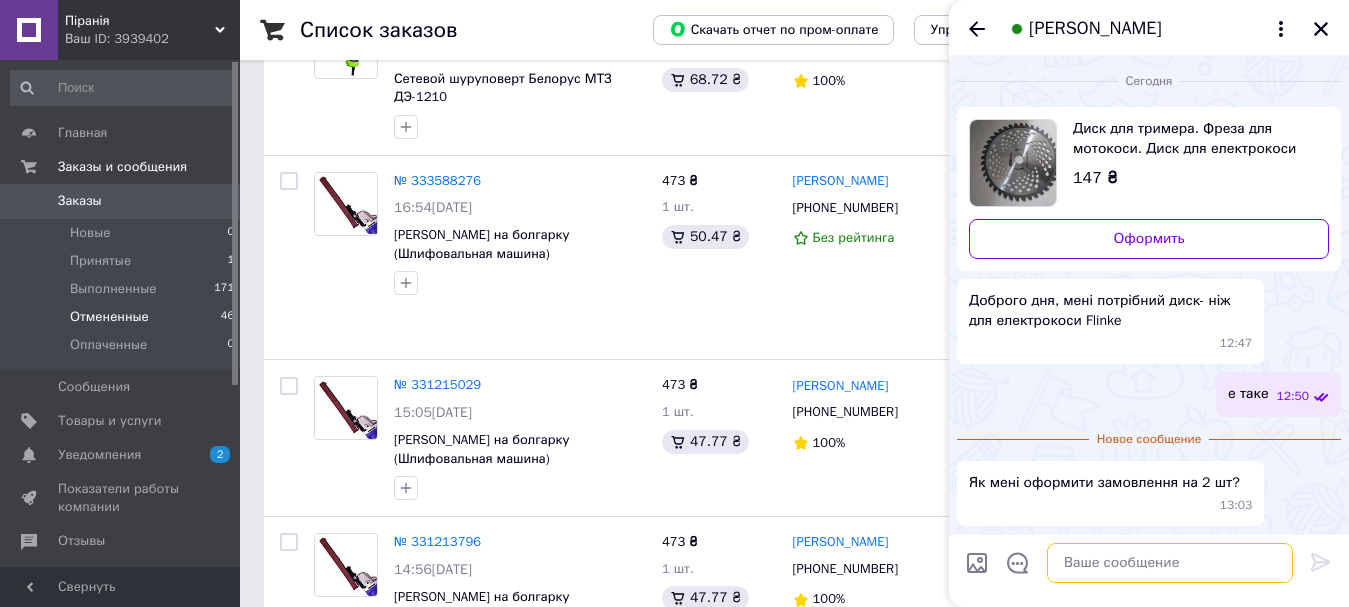 click at bounding box center [1170, 563] 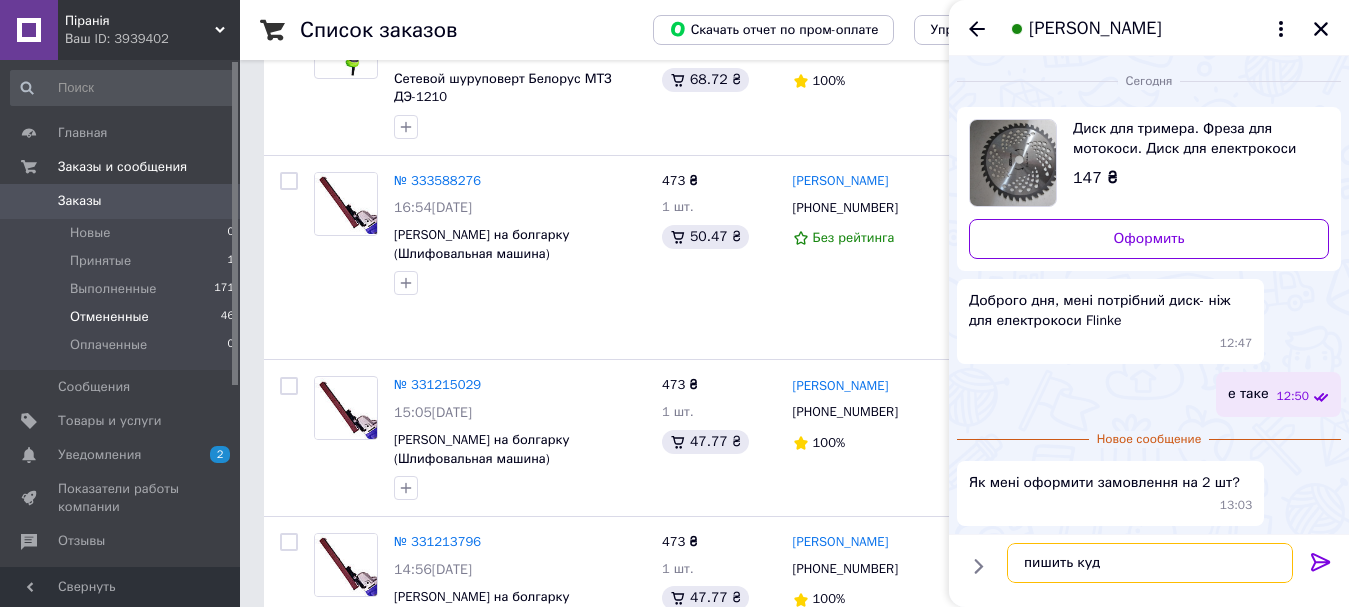 type on "пишить куди" 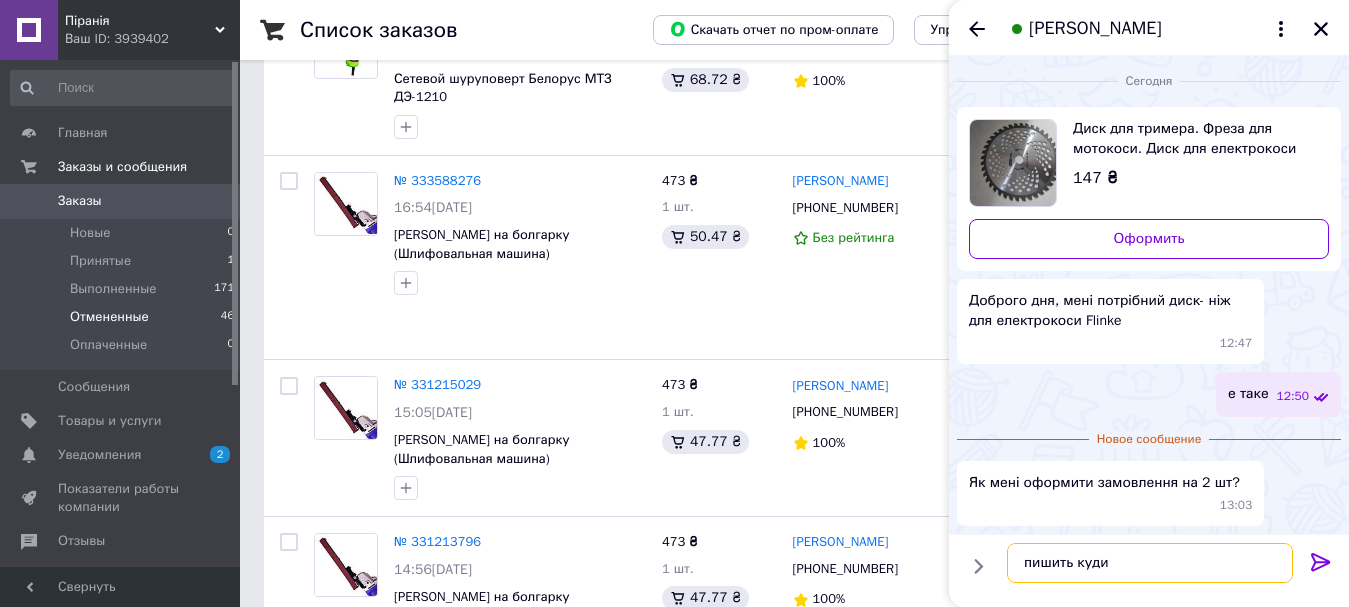 type 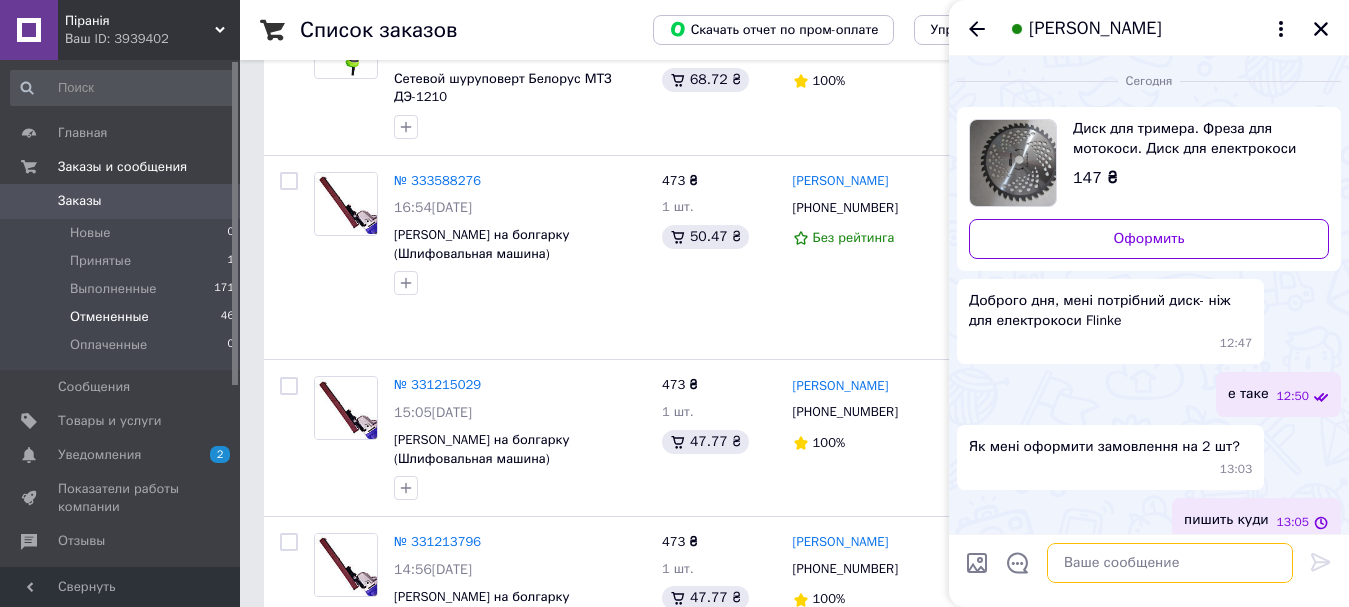 scroll, scrollTop: 19, scrollLeft: 0, axis: vertical 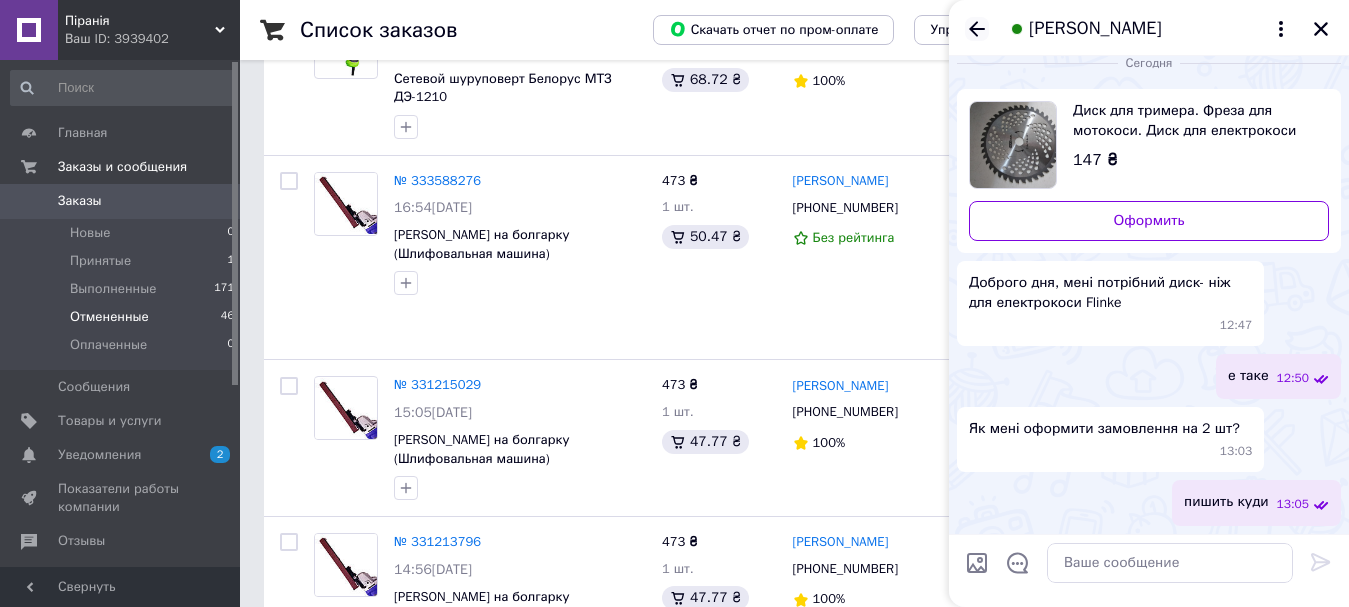 click 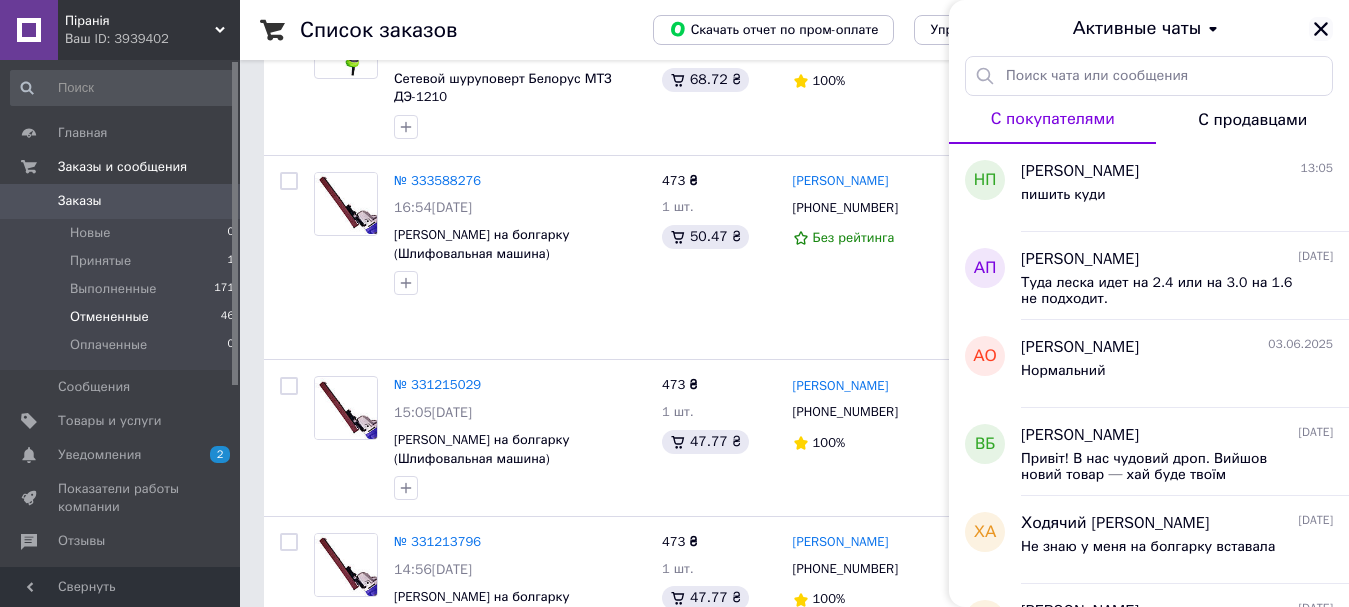 click 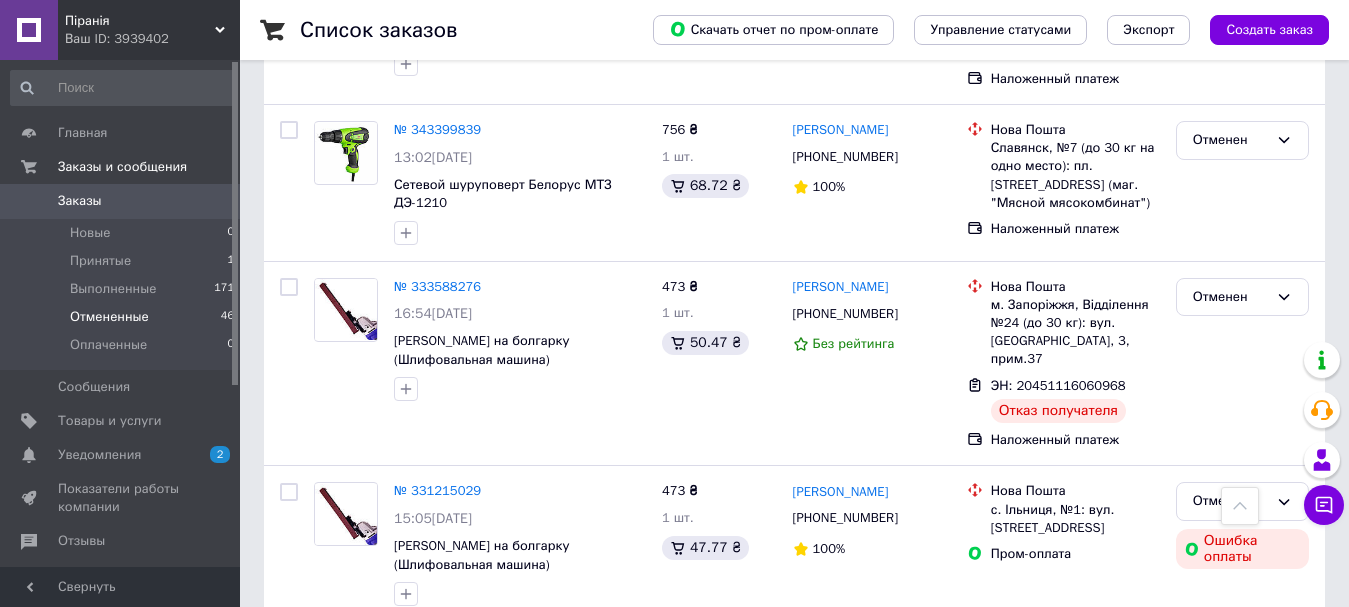 scroll, scrollTop: 700, scrollLeft: 0, axis: vertical 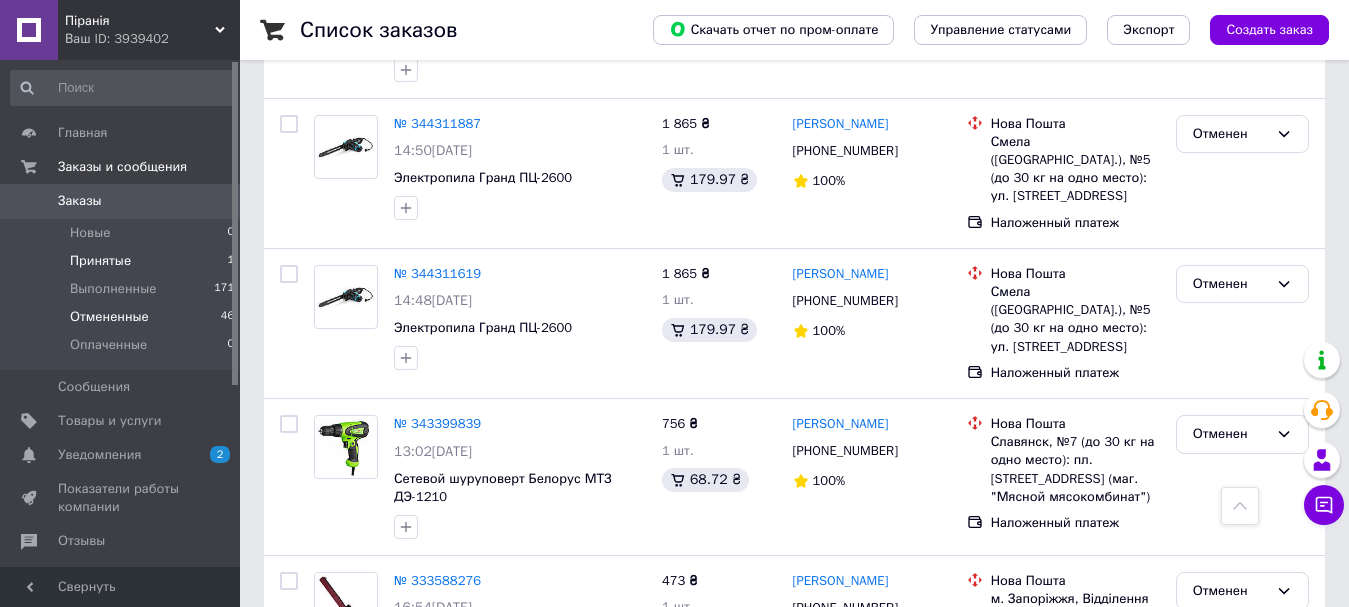 click on "Принятые" at bounding box center [100, 261] 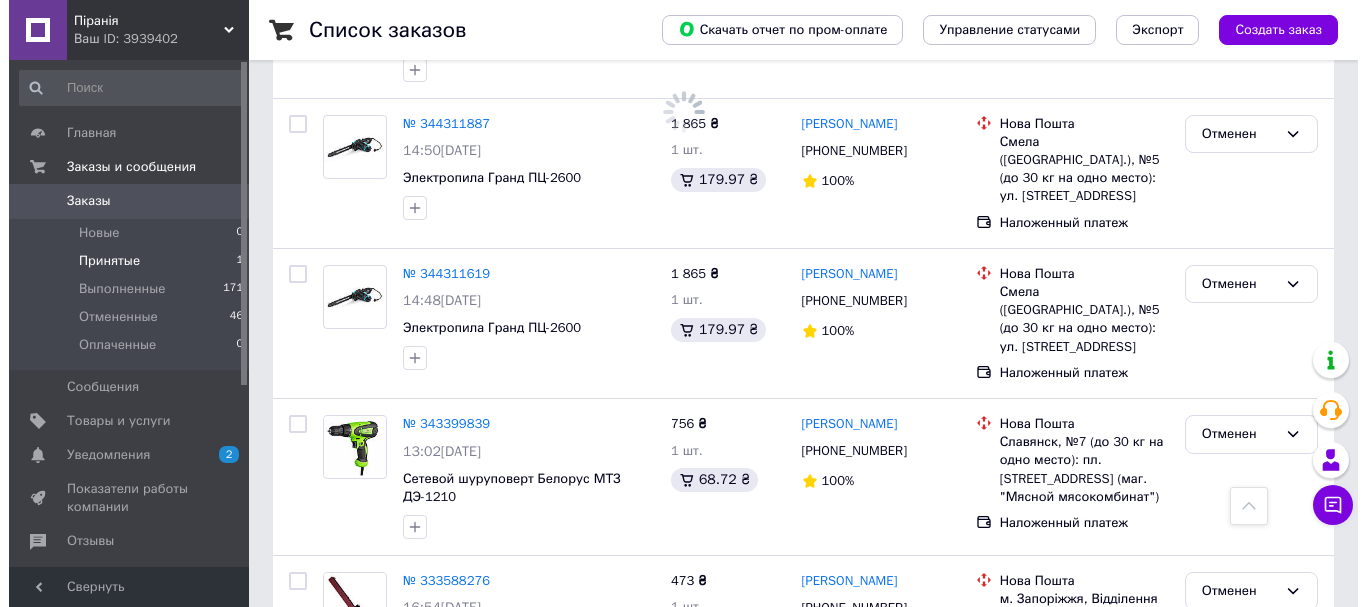 scroll, scrollTop: 0, scrollLeft: 0, axis: both 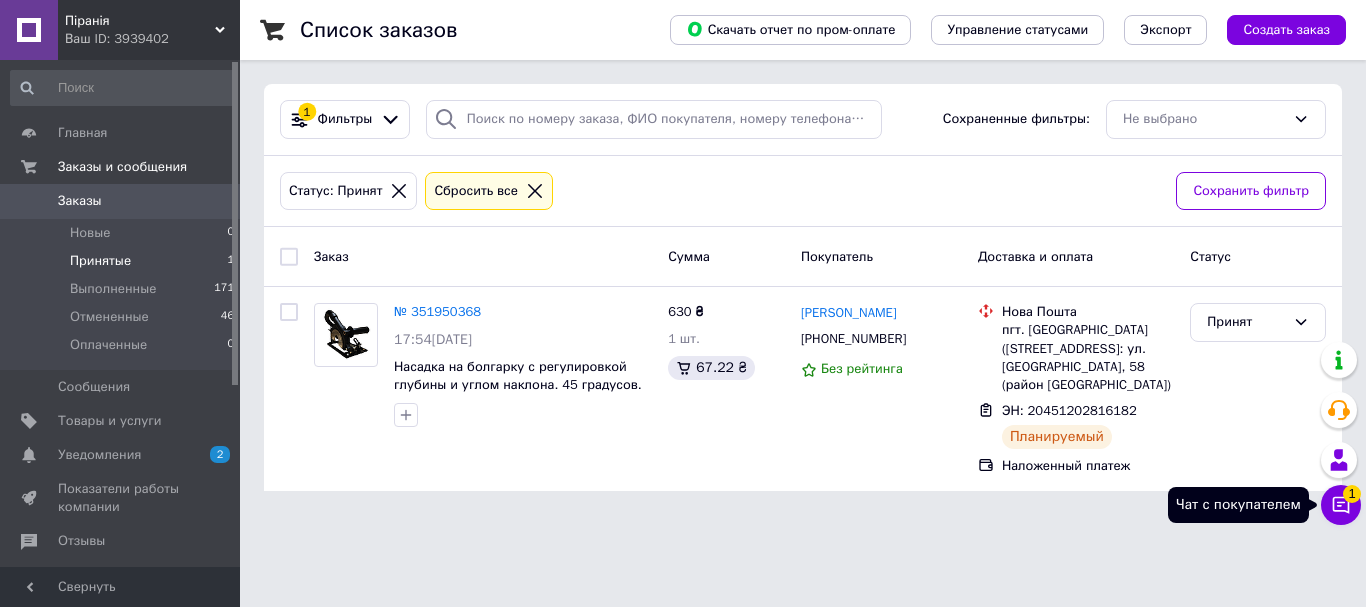 click 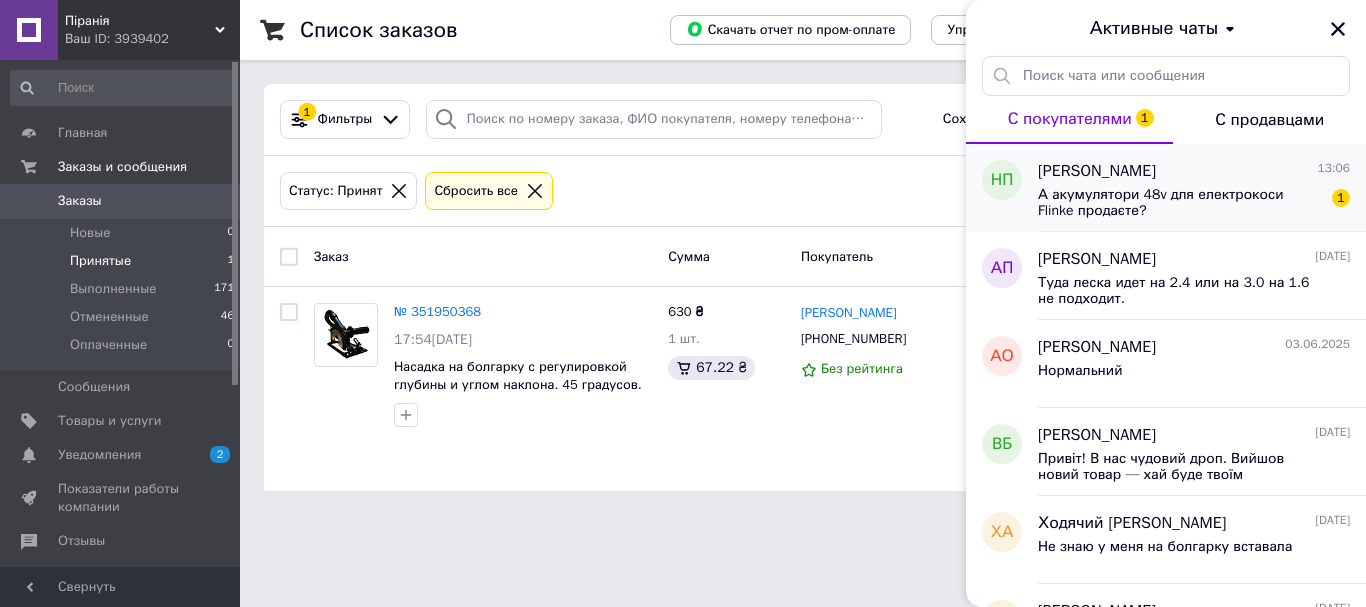 click on "А акумулятори 48v  для електрокоси Flinke продаєте?" at bounding box center (1180, 203) 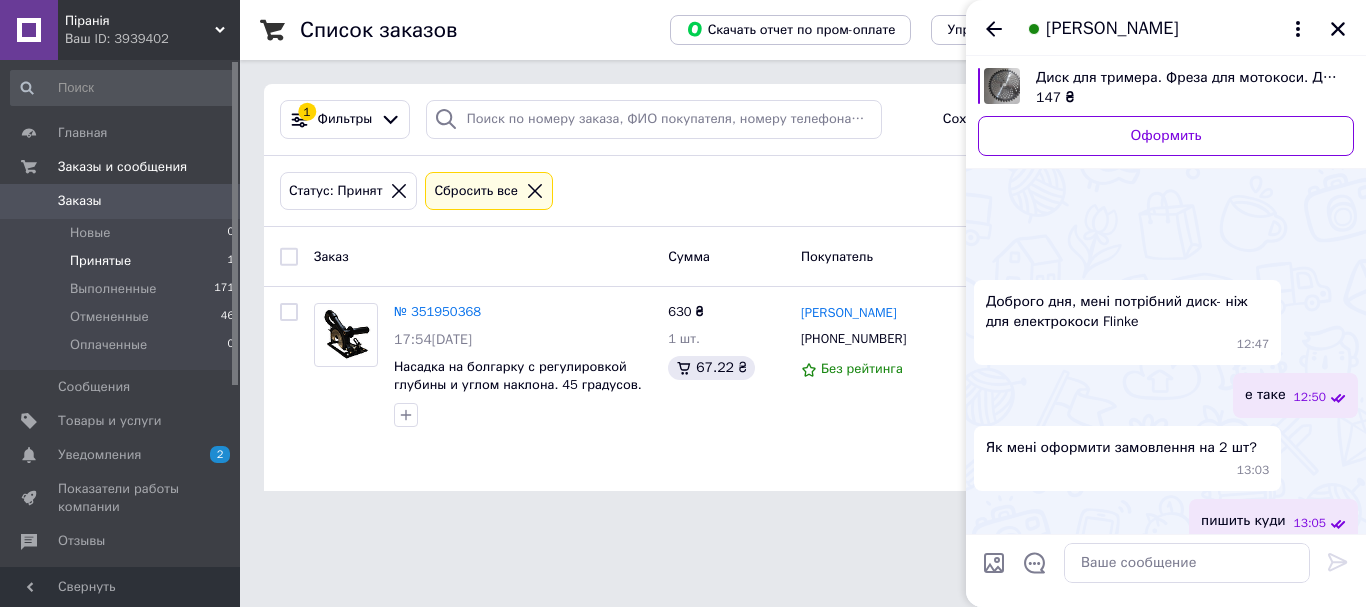 scroll, scrollTop: 148, scrollLeft: 0, axis: vertical 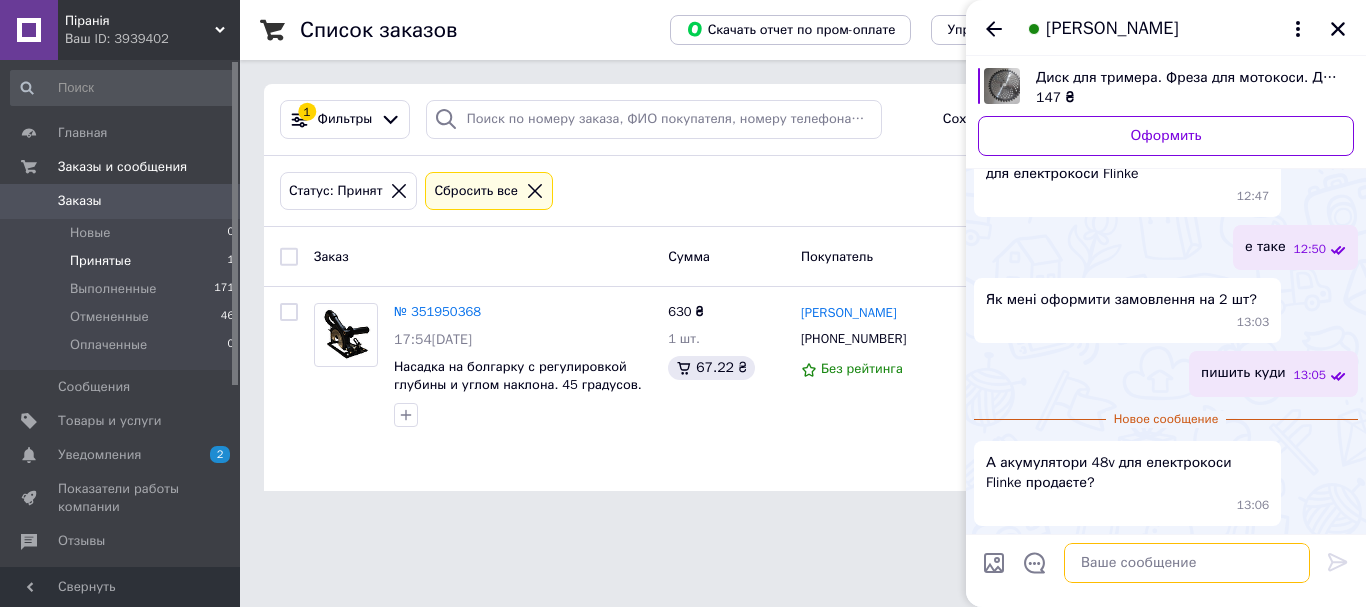 click at bounding box center [1187, 563] 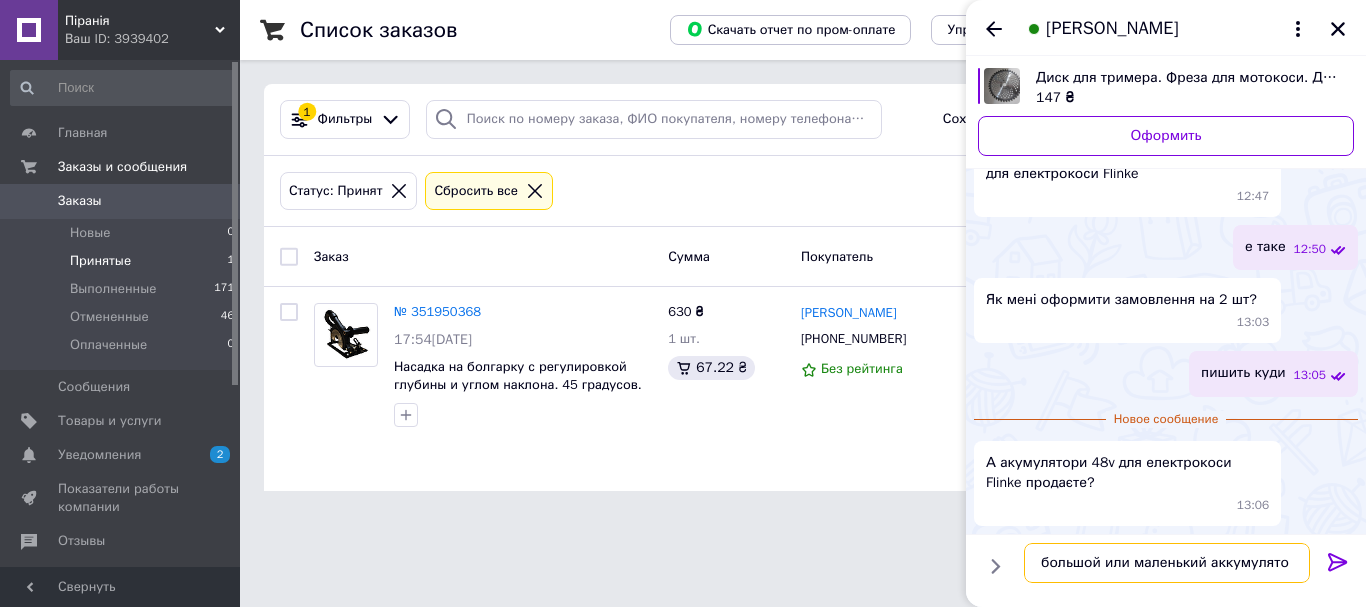 type on "большой или маленький аккумулятор" 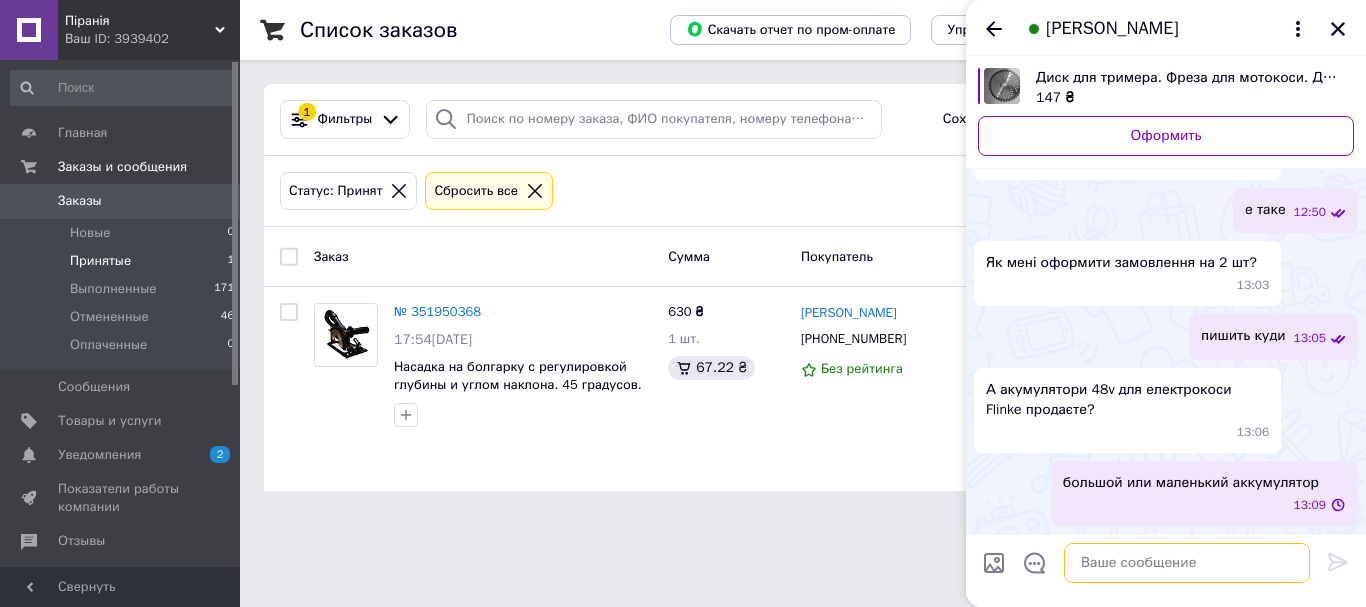 scroll, scrollTop: 134, scrollLeft: 0, axis: vertical 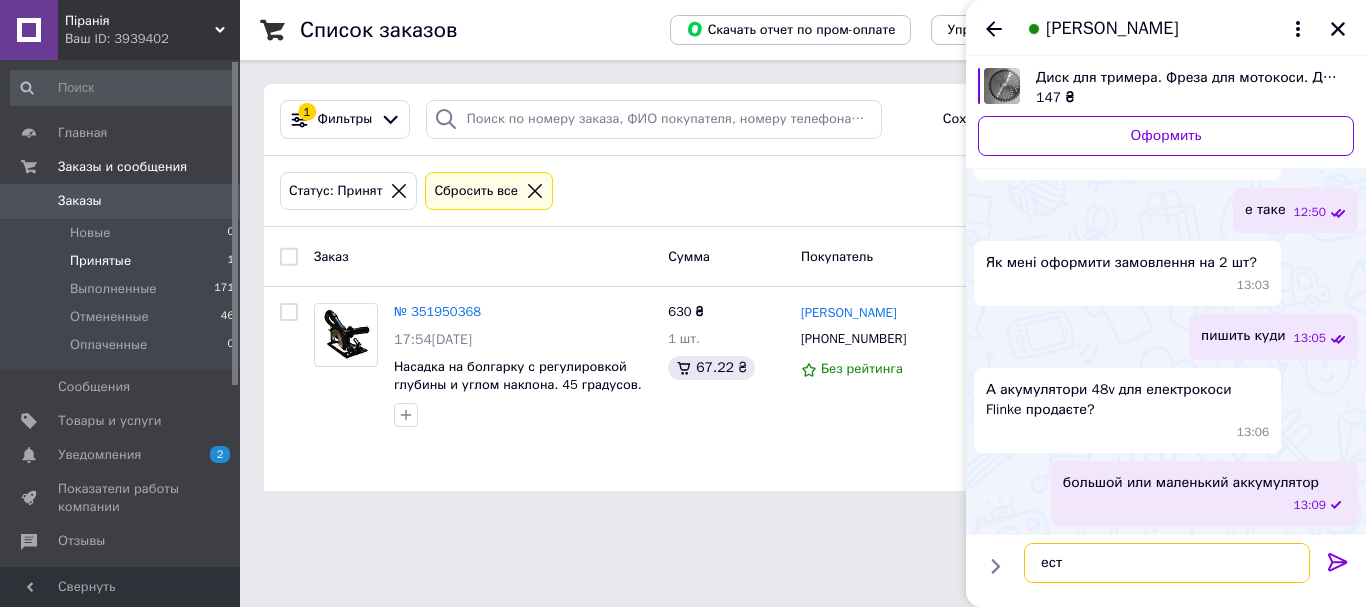 type on "есть" 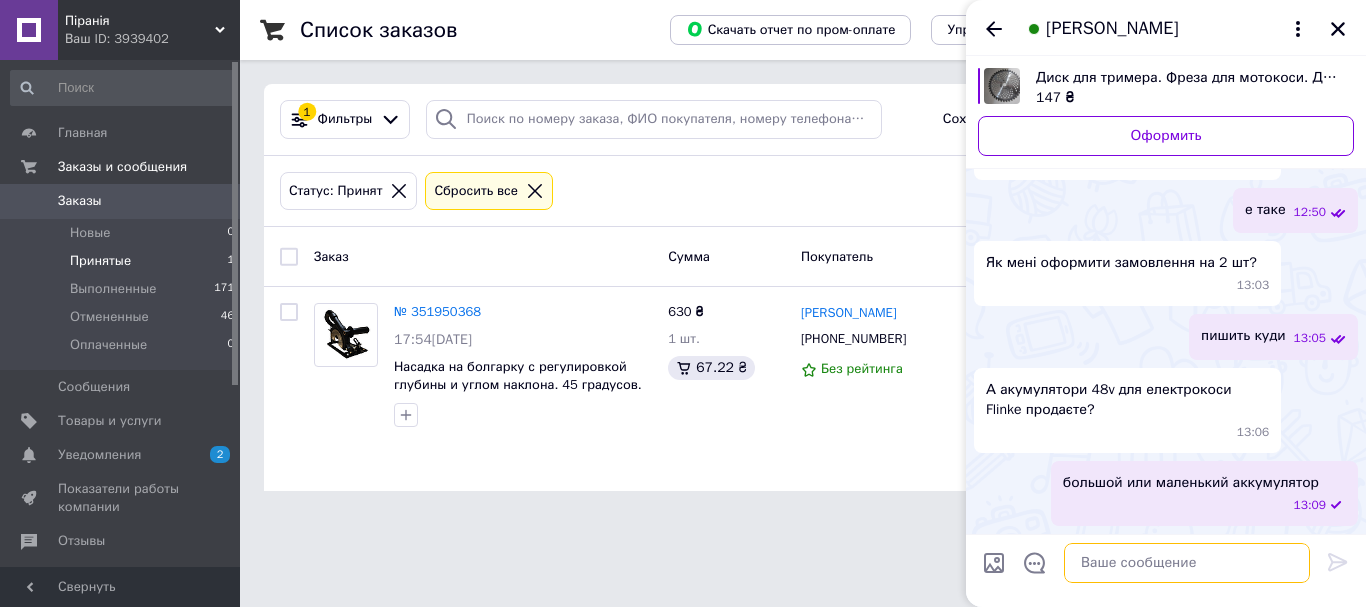scroll, scrollTop: 187, scrollLeft: 0, axis: vertical 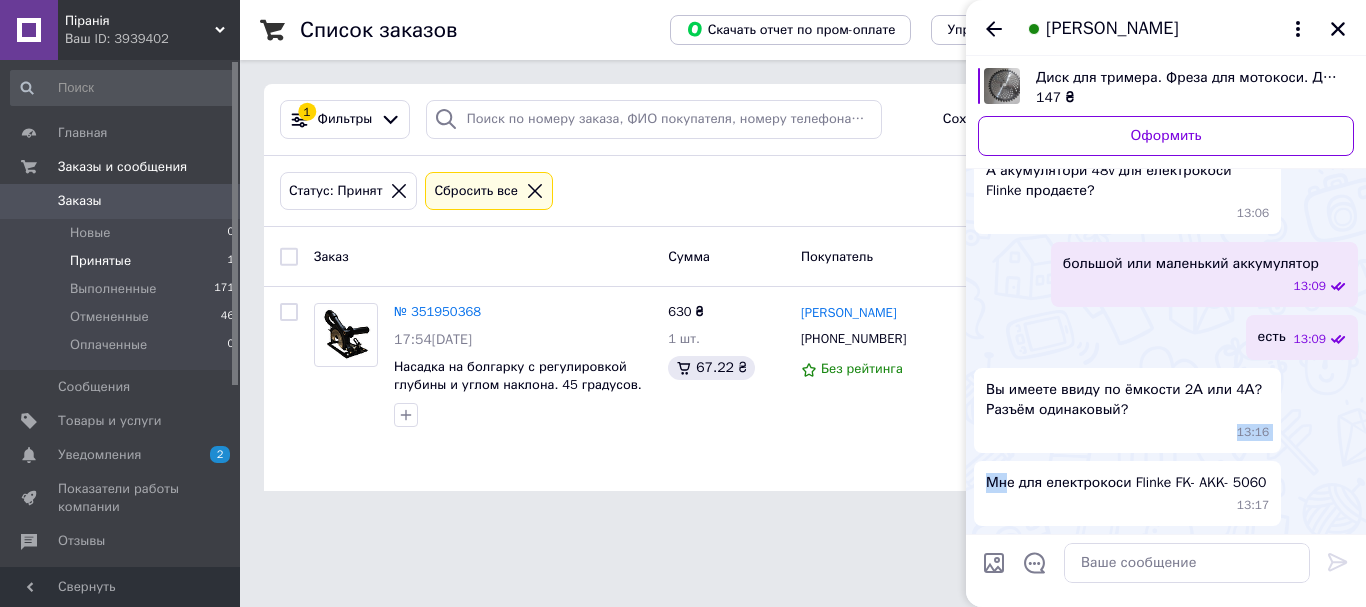 click on "Диск для тримера. Фреза для мотокоси. Диск для електрокоси діаметром 230 мм 147 ₴ Оформить Доброго дня, мені потрібний диск- ніж для електрокоси Flinke 12:47 е таке 12:50 Як мені оформити замовлення на 2 шт? 13:03 пишить куди 13:05 А акумулятори 48v  для електрокоси Flinke продаєте? 13:06 большой или маленький аккумулятор 13:09 есть 13:09 Вы имеете ввиду по ёмкости 2А или 4А? Разъём одинаковый? 13:16 Мне для електрокоси Flinke FK- AKK- 5060 13:17" at bounding box center [1166, 140] 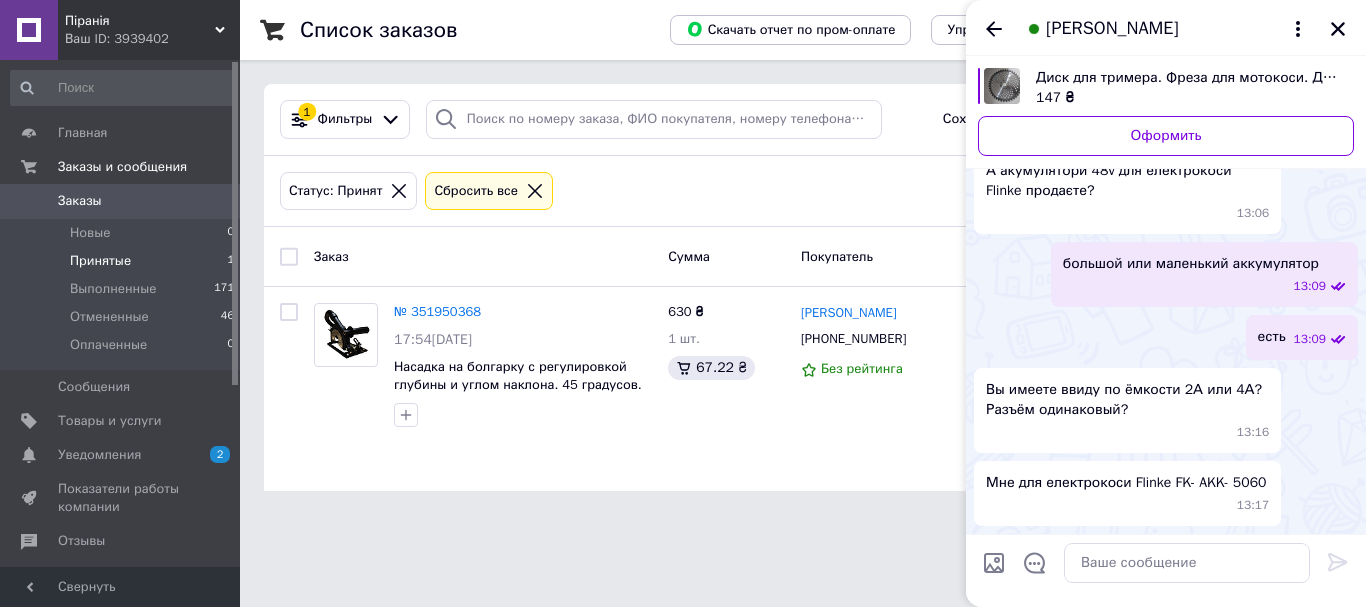 click on "Піранія Ваш ID: 3939402 Сайт [PERSON_NAME] покупателя Проверить состояние системы Страница на портале Справка Выйти Главная Заказы и сообщения Заказы 0 Новые 0 Принятые 1 Выполненные 171 Отмененные 46 Оплаченные 0 Сообщения 0 Товары и услуги Уведомления 2 Показатели работы компании Отзывы Клиенты Каталог ProSale Аналитика Управление сайтом Кошелек компании Маркет Настройки [GEOGRAPHIC_DATA] и счета Prom микс 1 000 Свернуть
Список заказов   Скачать отчет по пром-оплате Управление статусами Экспорт Создать заказ 1" at bounding box center (683, 257) 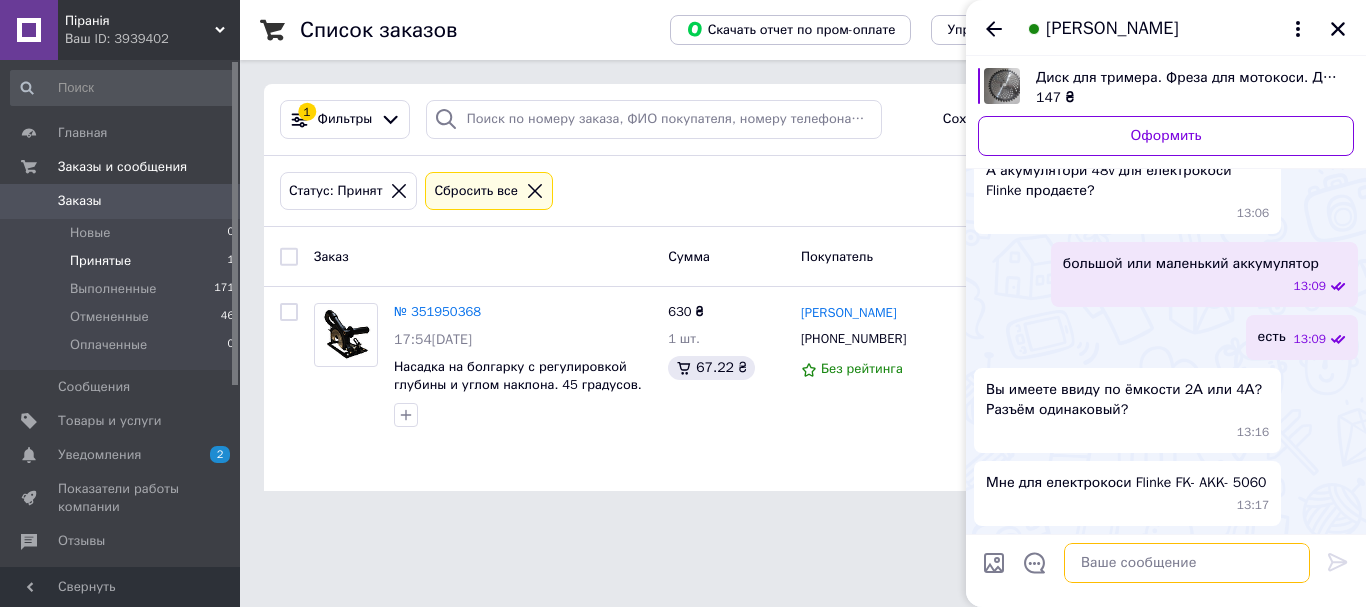 click at bounding box center (1187, 563) 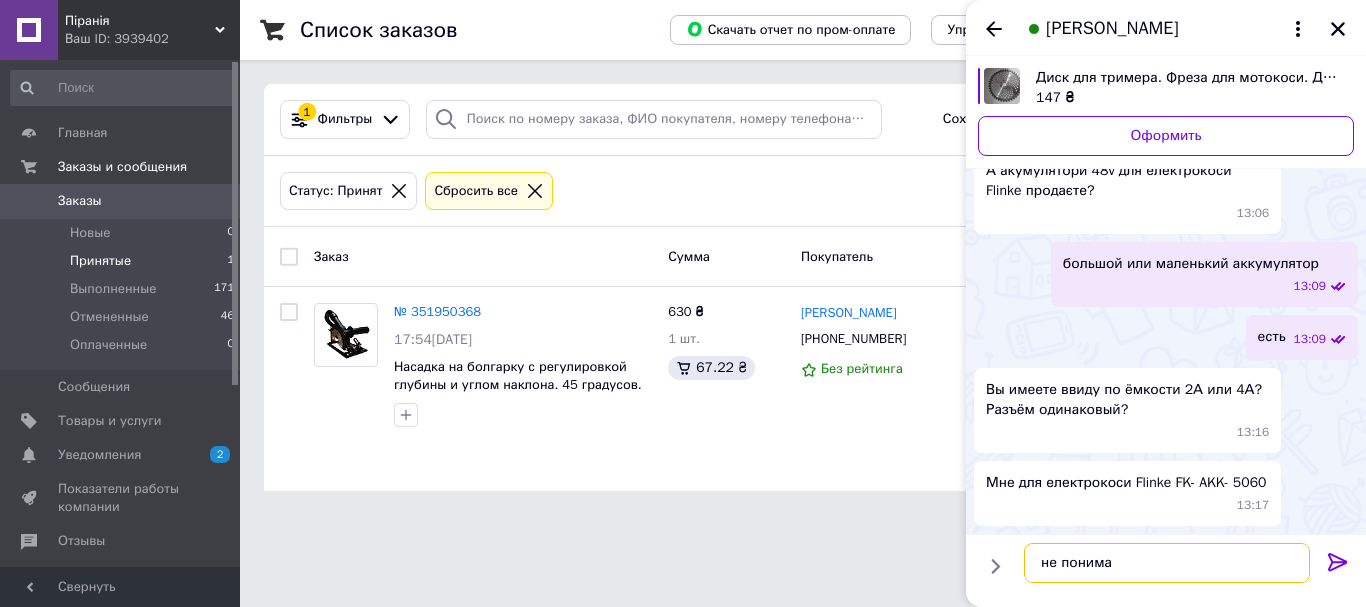 type on "не понимаю" 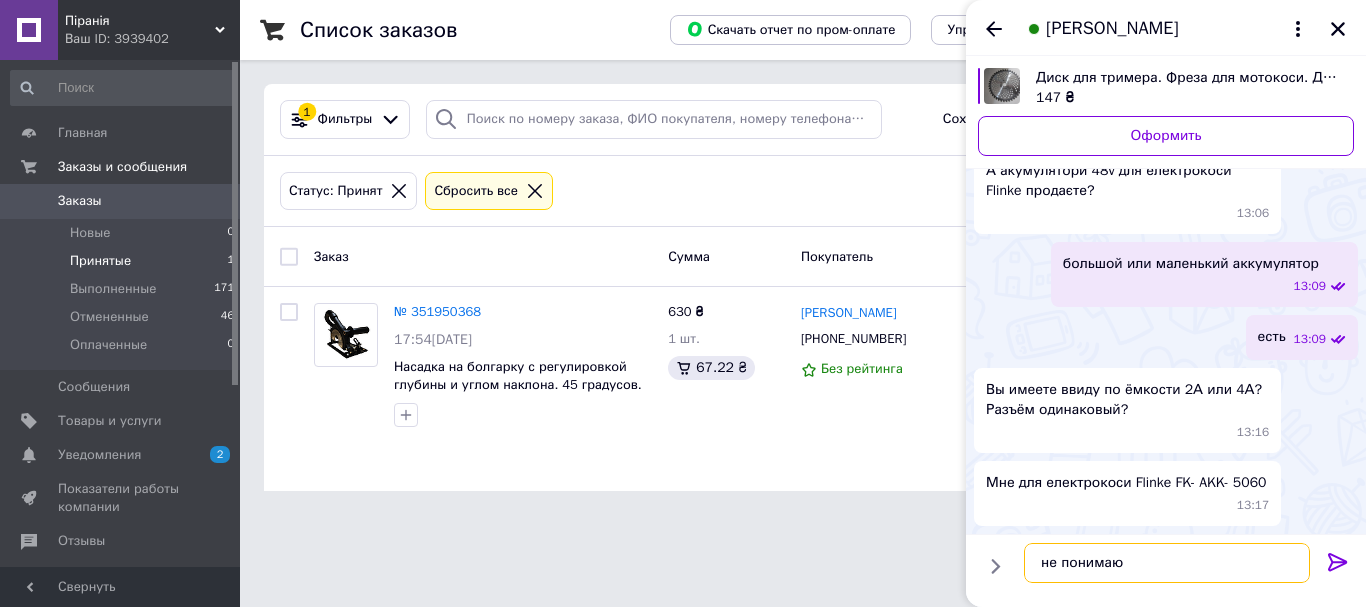 type 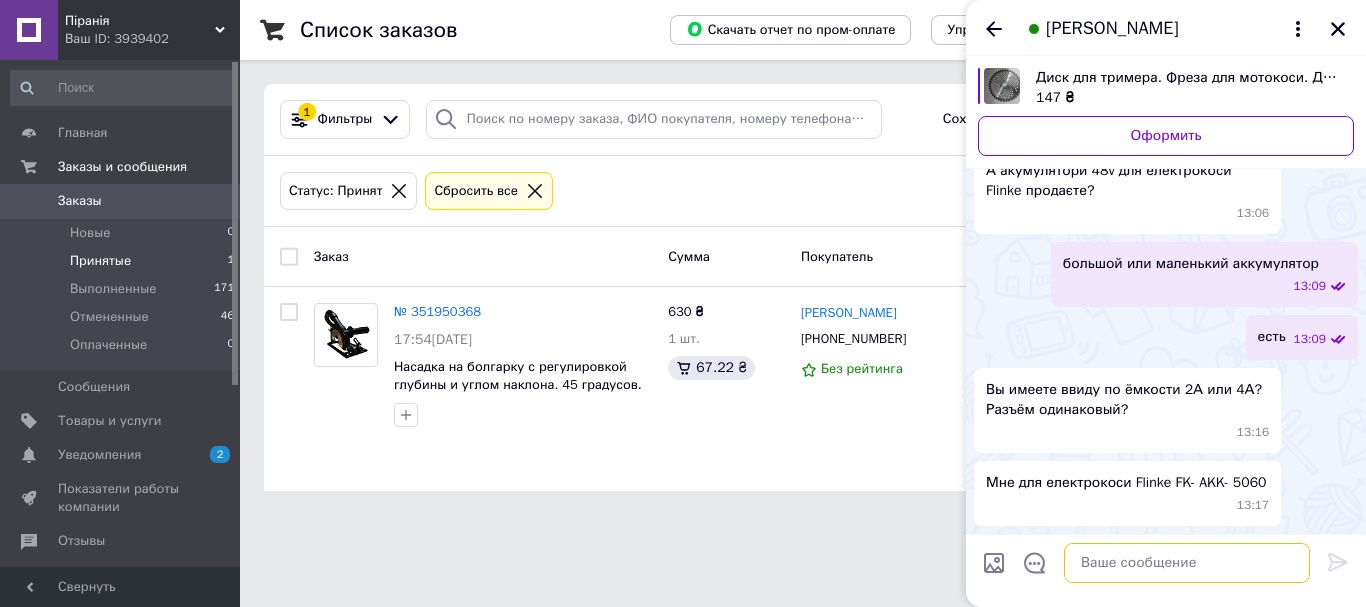 scroll, scrollTop: 406, scrollLeft: 0, axis: vertical 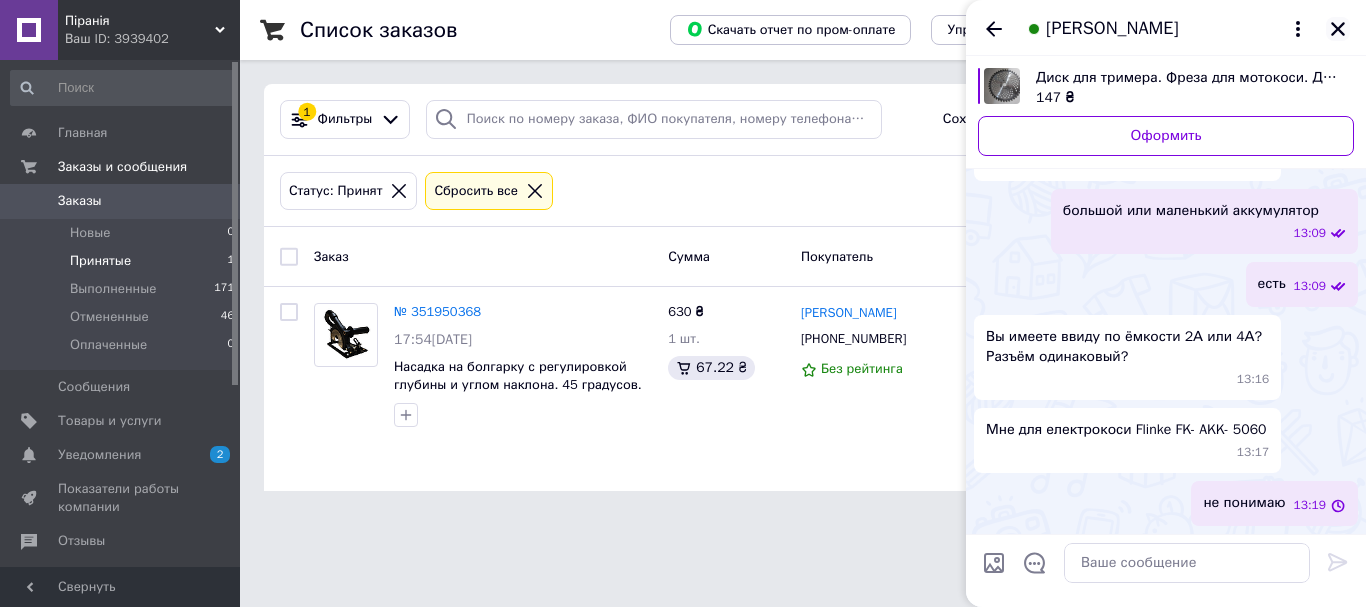 click 